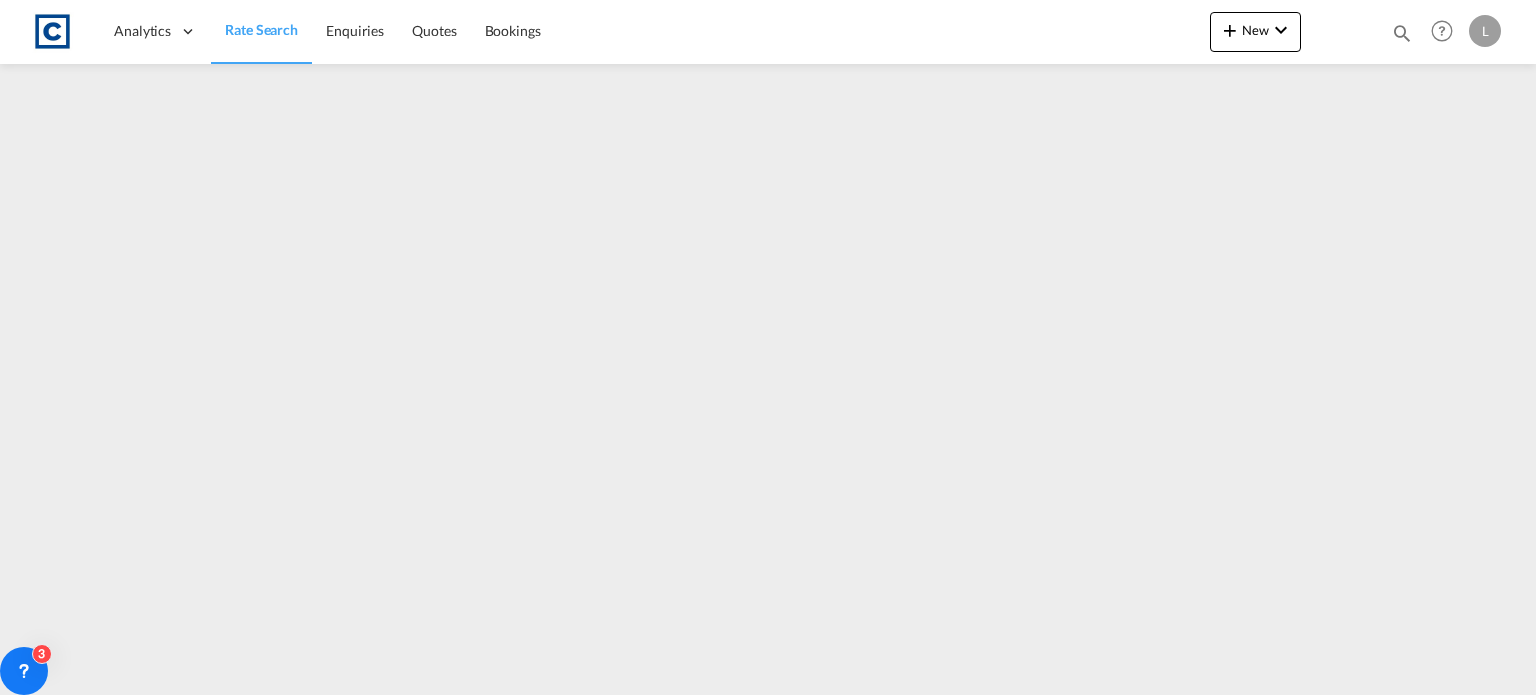 scroll, scrollTop: 0, scrollLeft: 0, axis: both 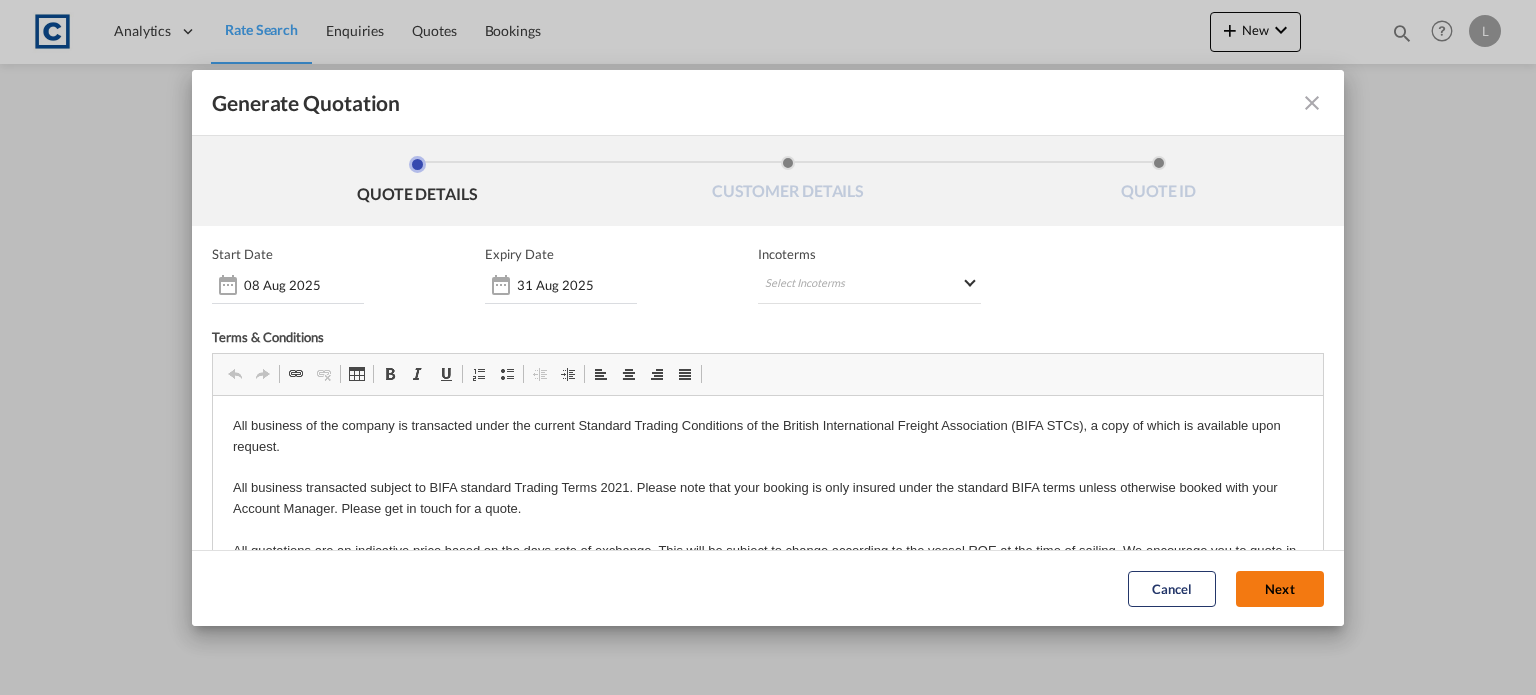 click on "Next" at bounding box center (1280, 589) 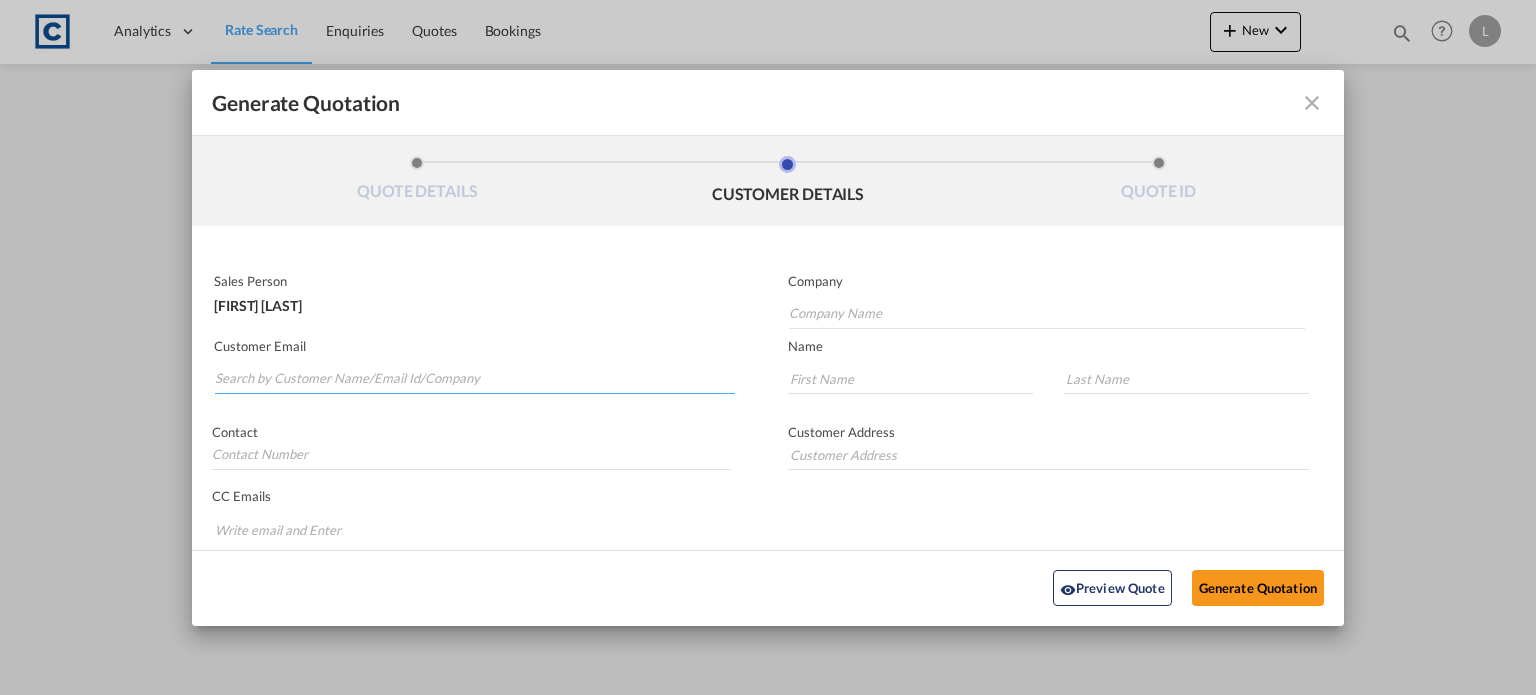 click at bounding box center [475, 379] 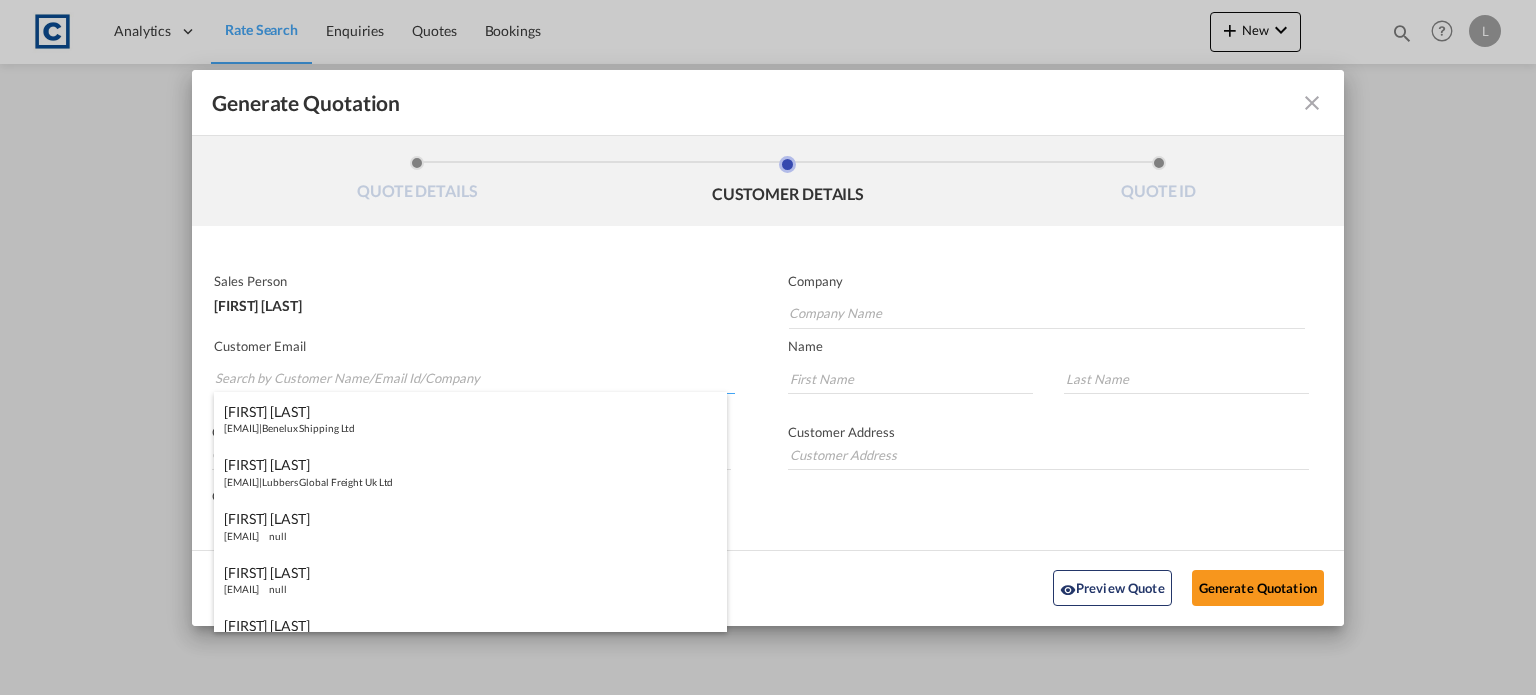 paste on "[EMAIL]" 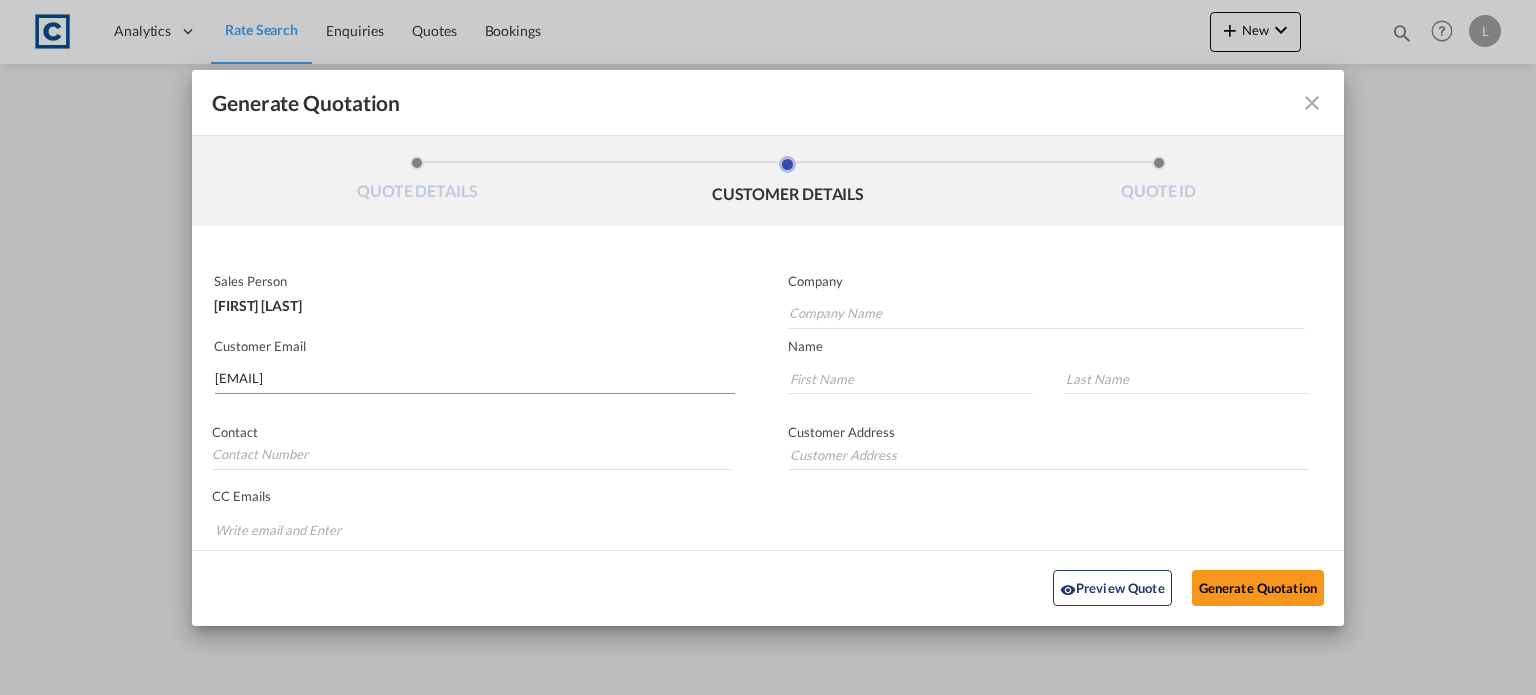 click on "[EMAIL]" at bounding box center [475, 379] 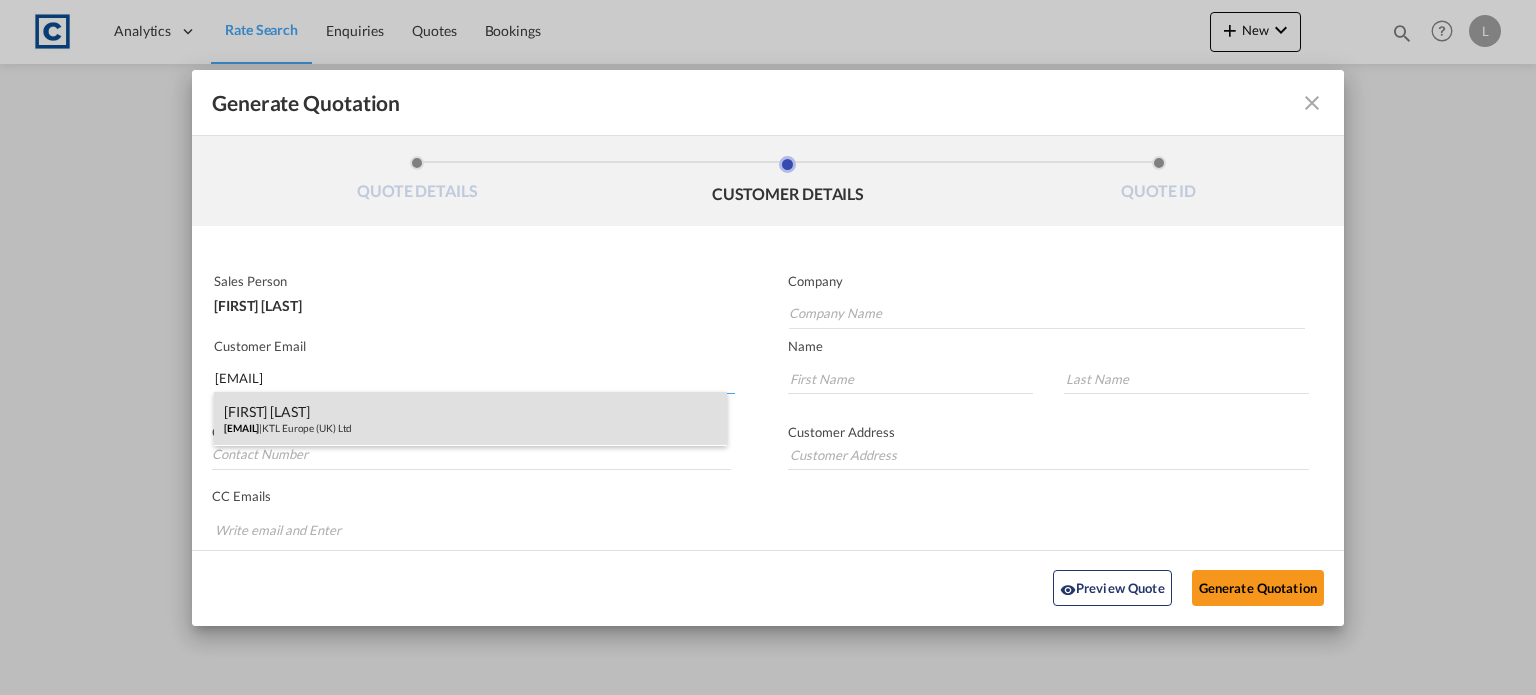 type on "[EMAIL]" 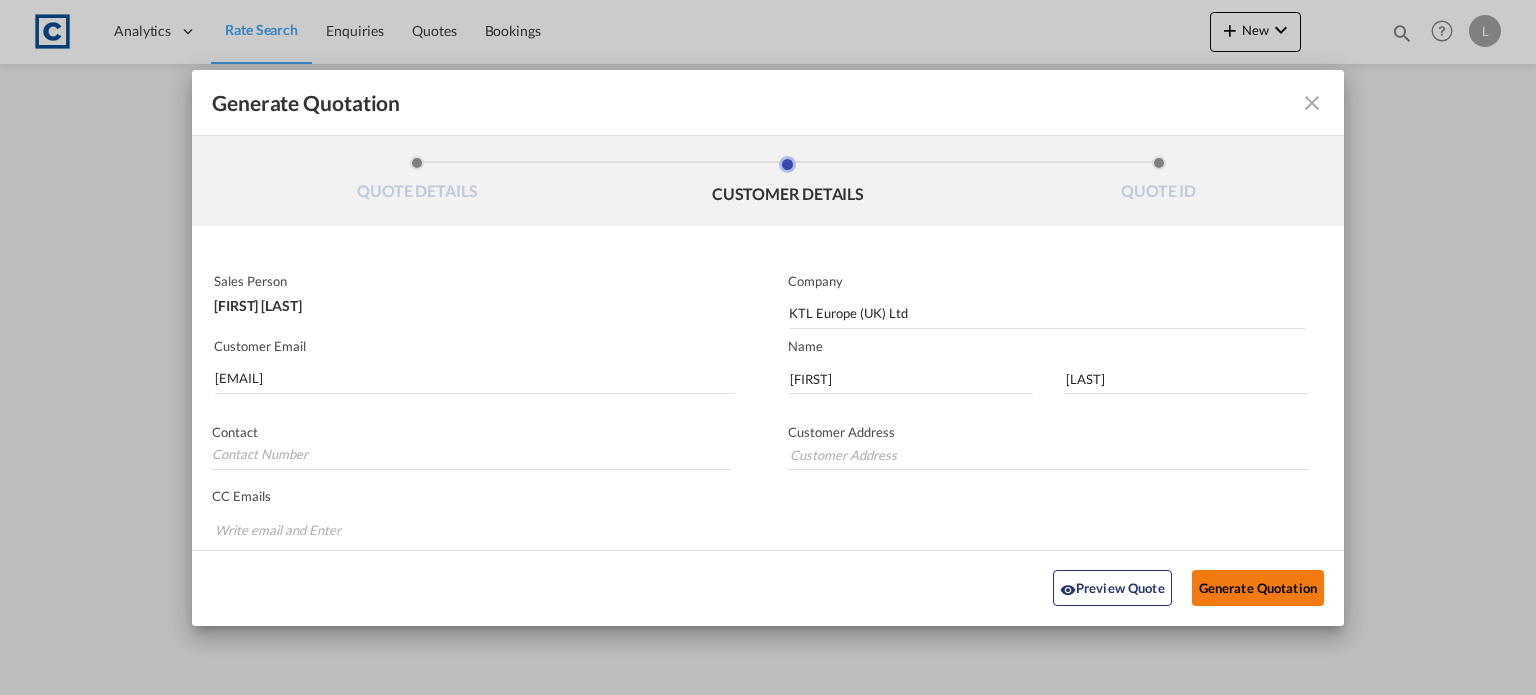click on "Generate Quotation" at bounding box center (1258, 588) 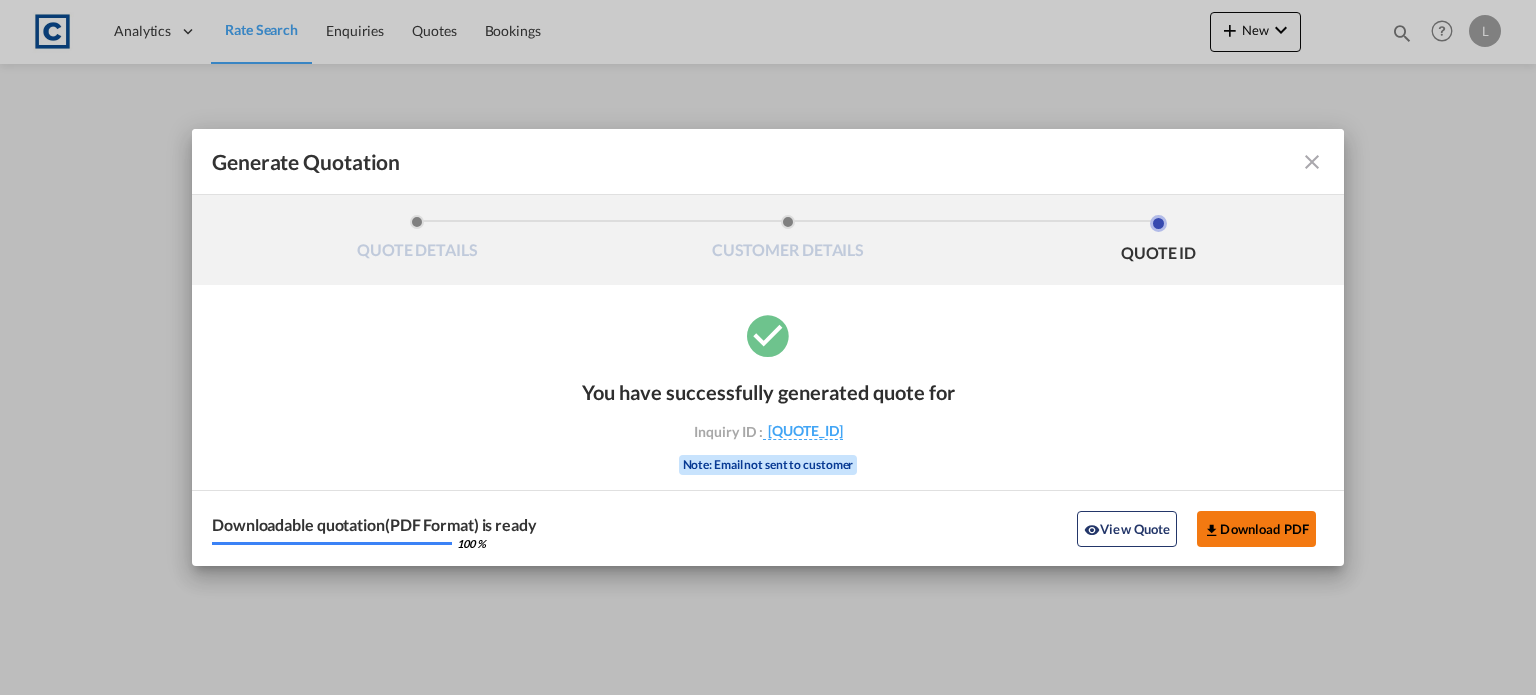 click on "Download PDF" at bounding box center (1256, 529) 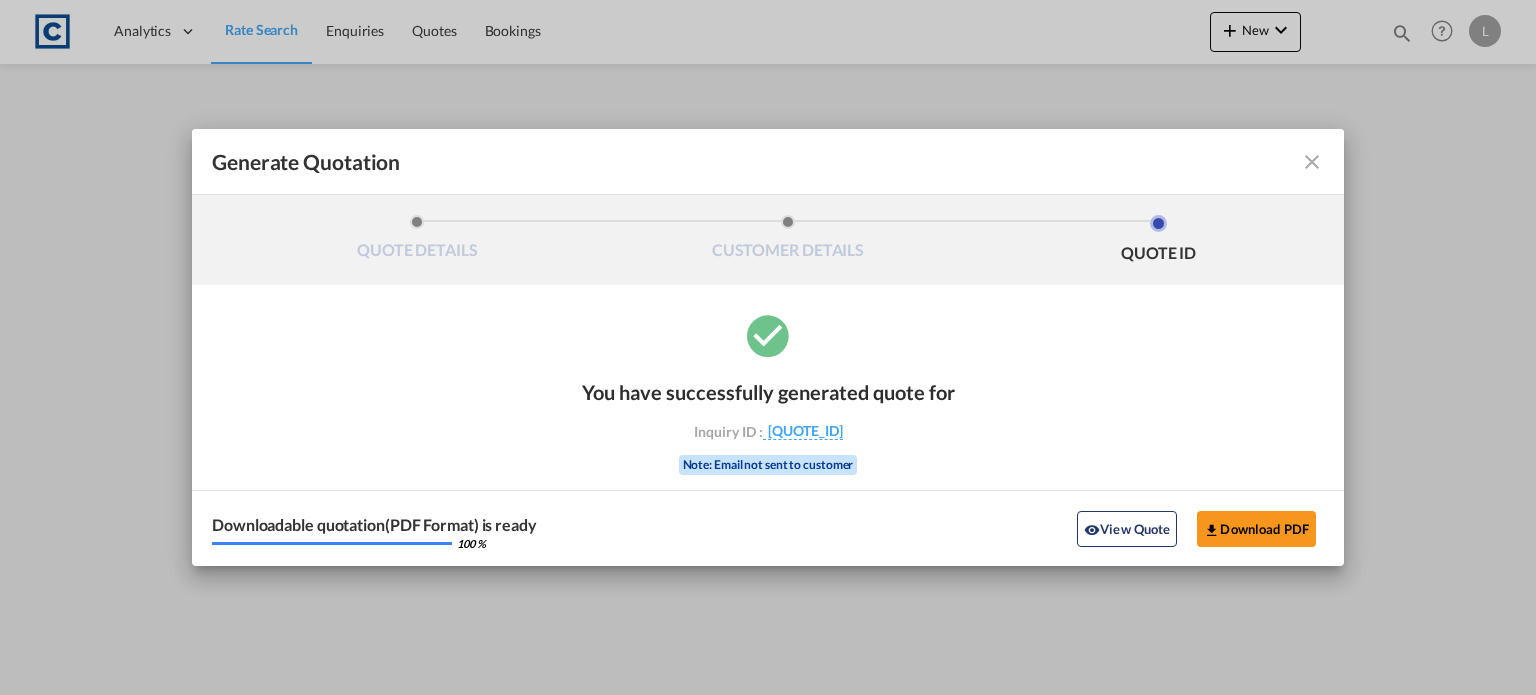 click at bounding box center [1312, 162] 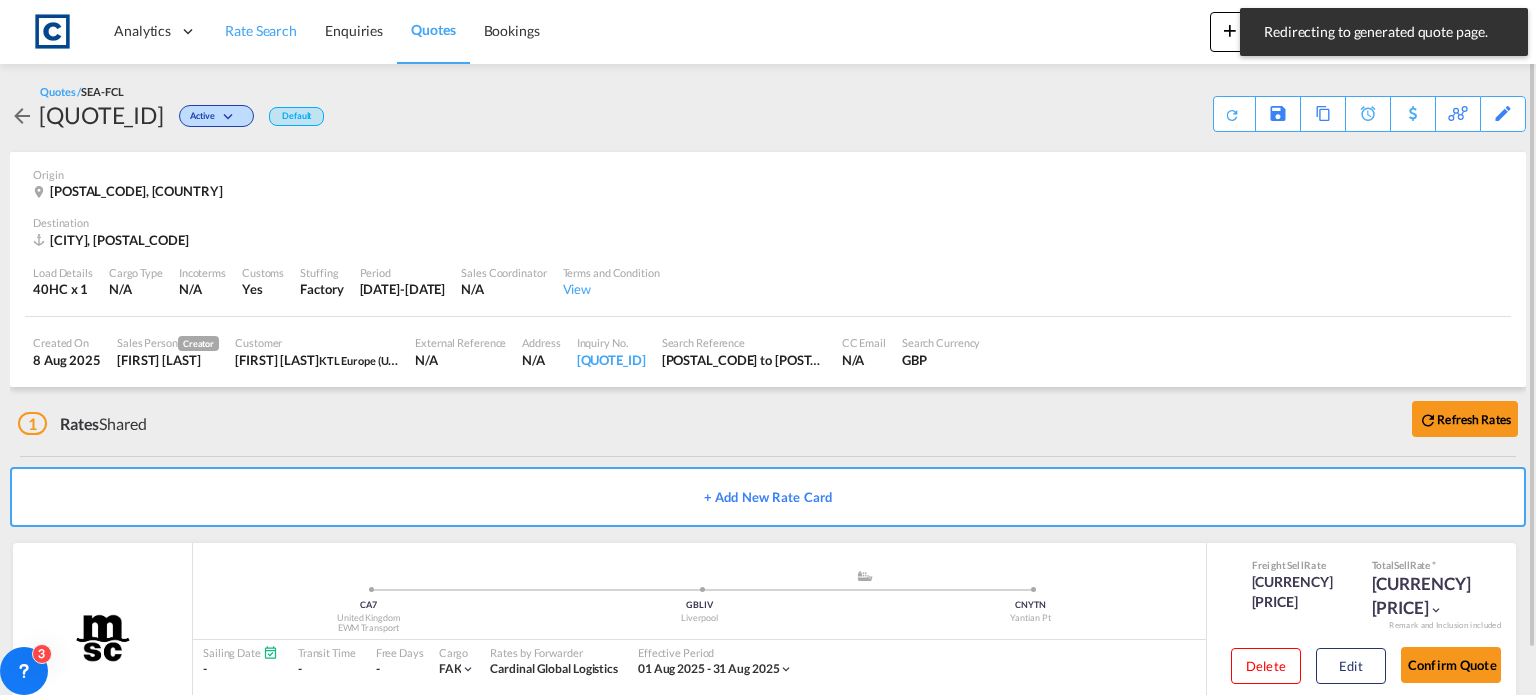 click on "Rate Search" at bounding box center [261, 30] 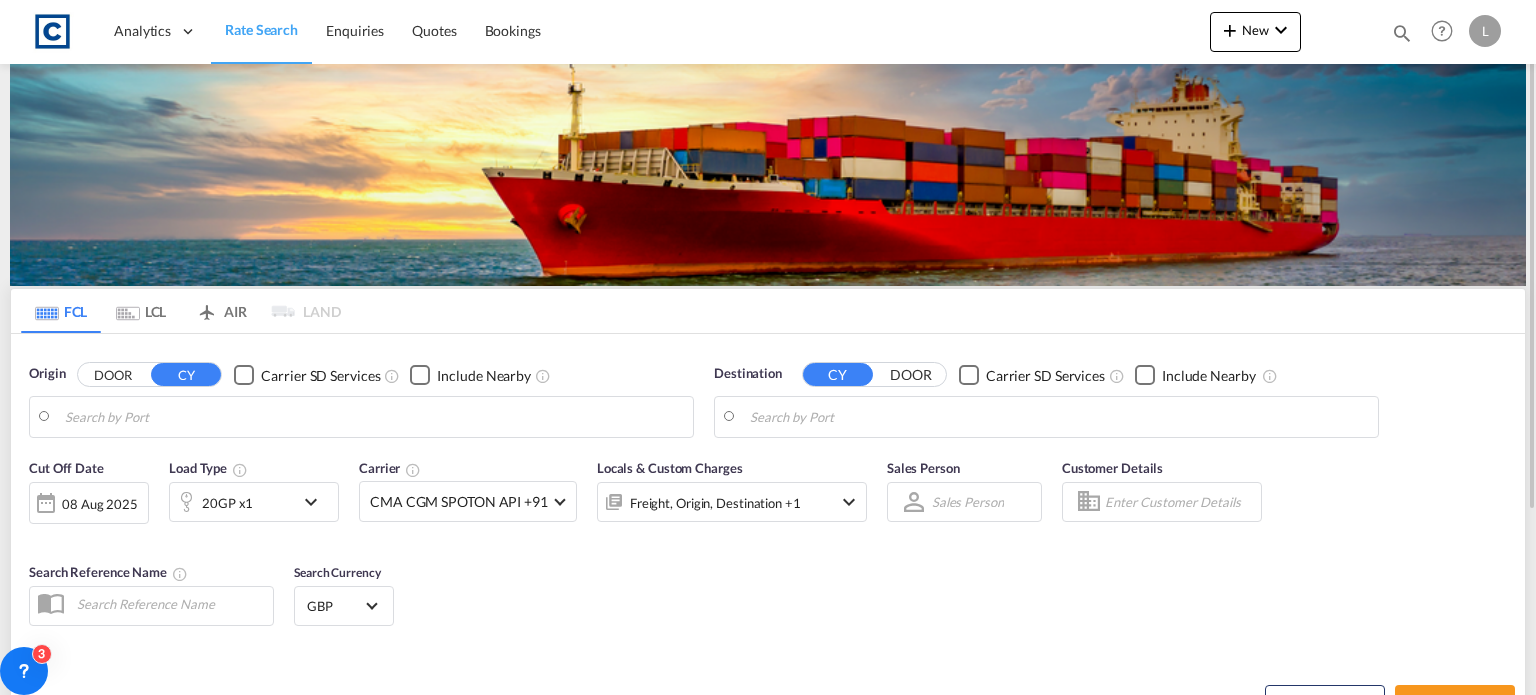 type on "[POSTAL_CODE], [REGION]" 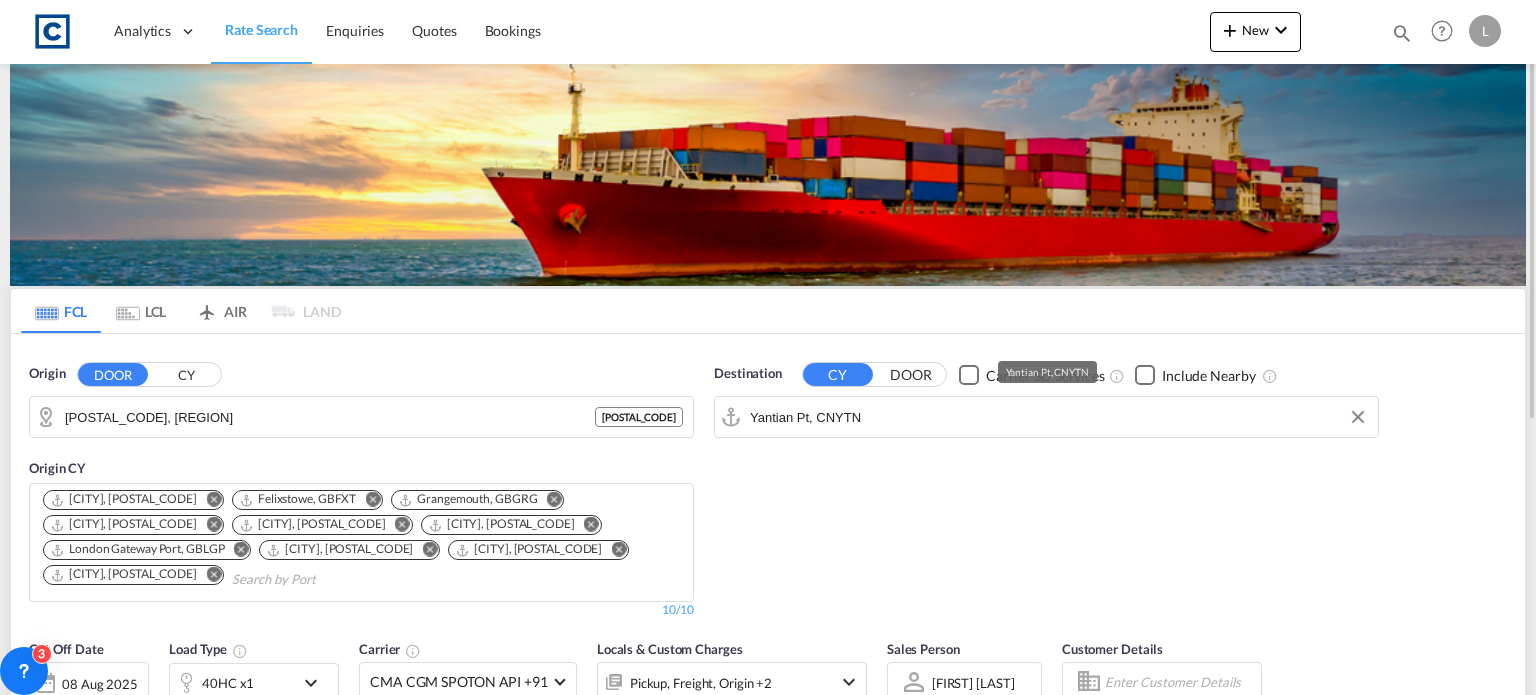 click on "Yantian Pt, CNYTN" at bounding box center [1059, 417] 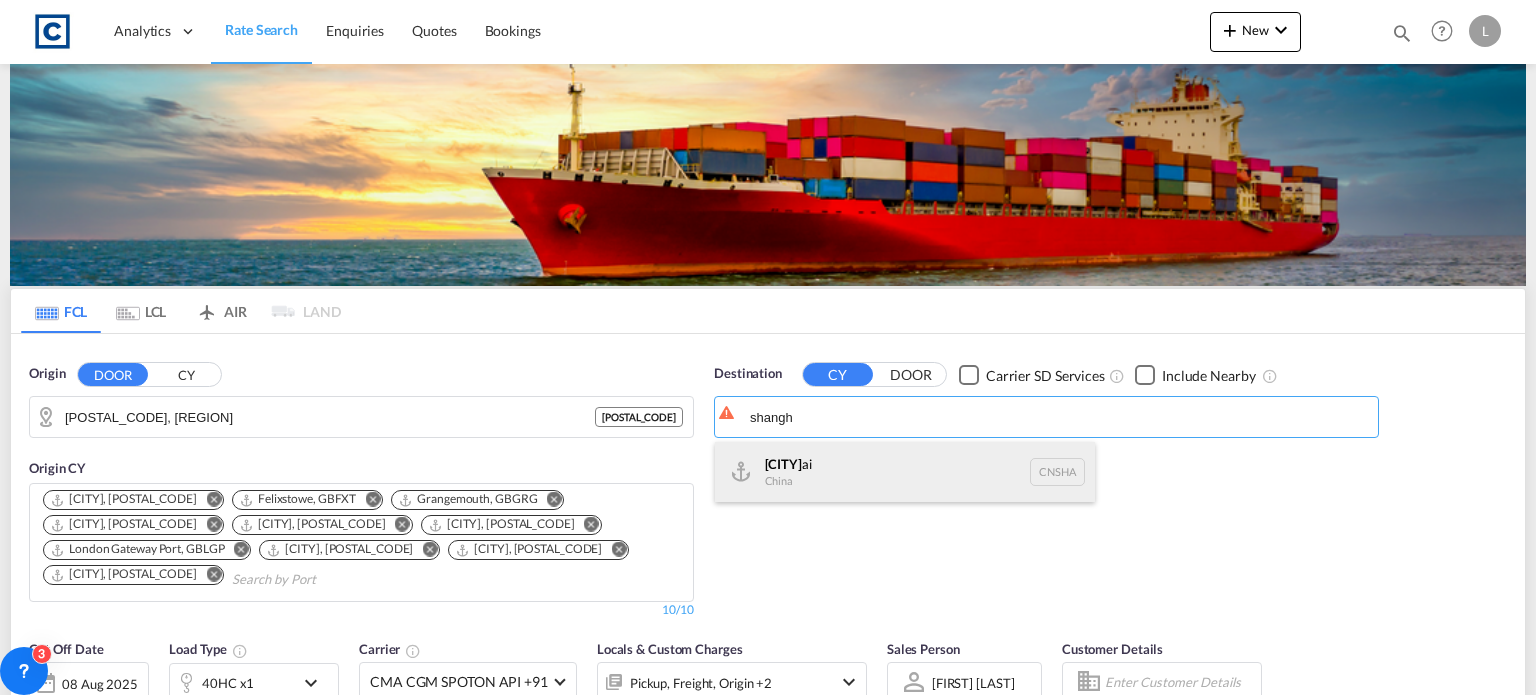 click on "[CITY]
[COUNTRY]
[POSTAL_CODE]" at bounding box center [905, 472] 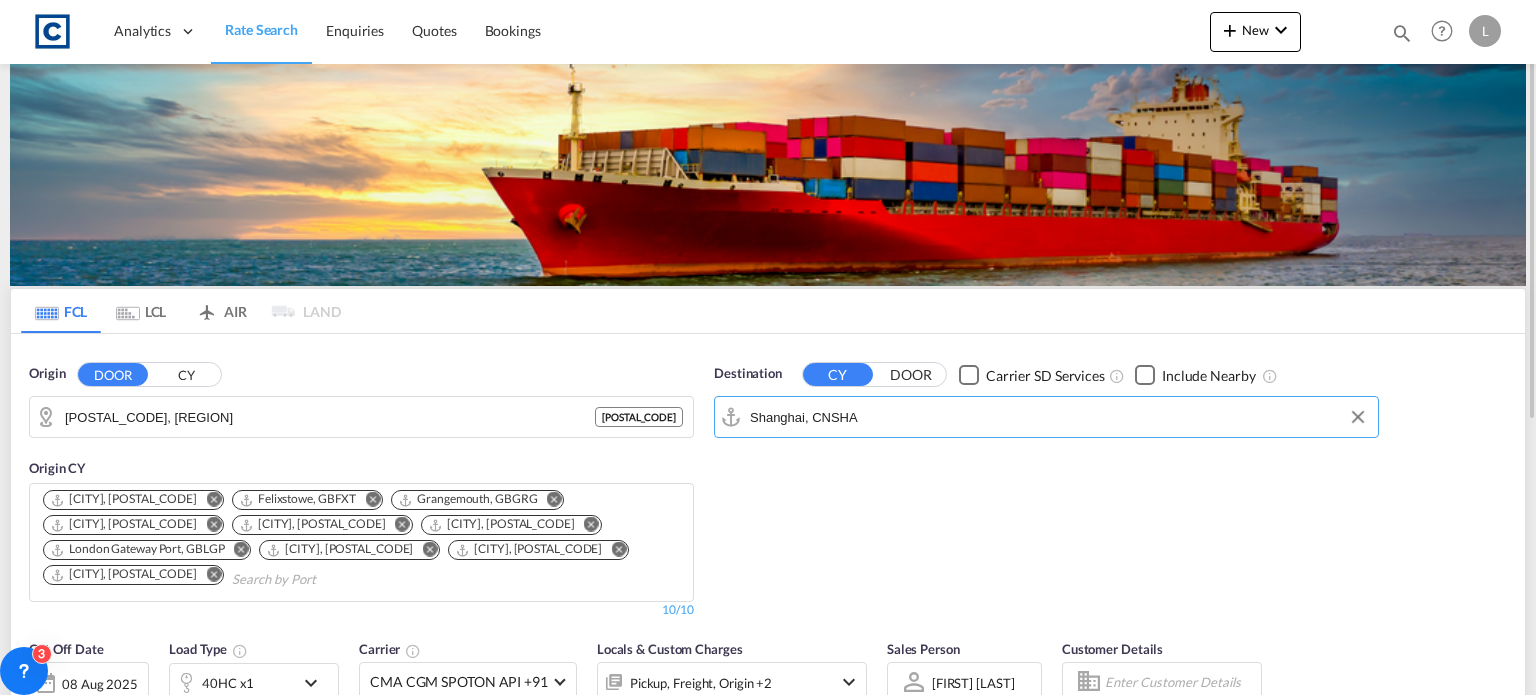 scroll, scrollTop: 200, scrollLeft: 0, axis: vertical 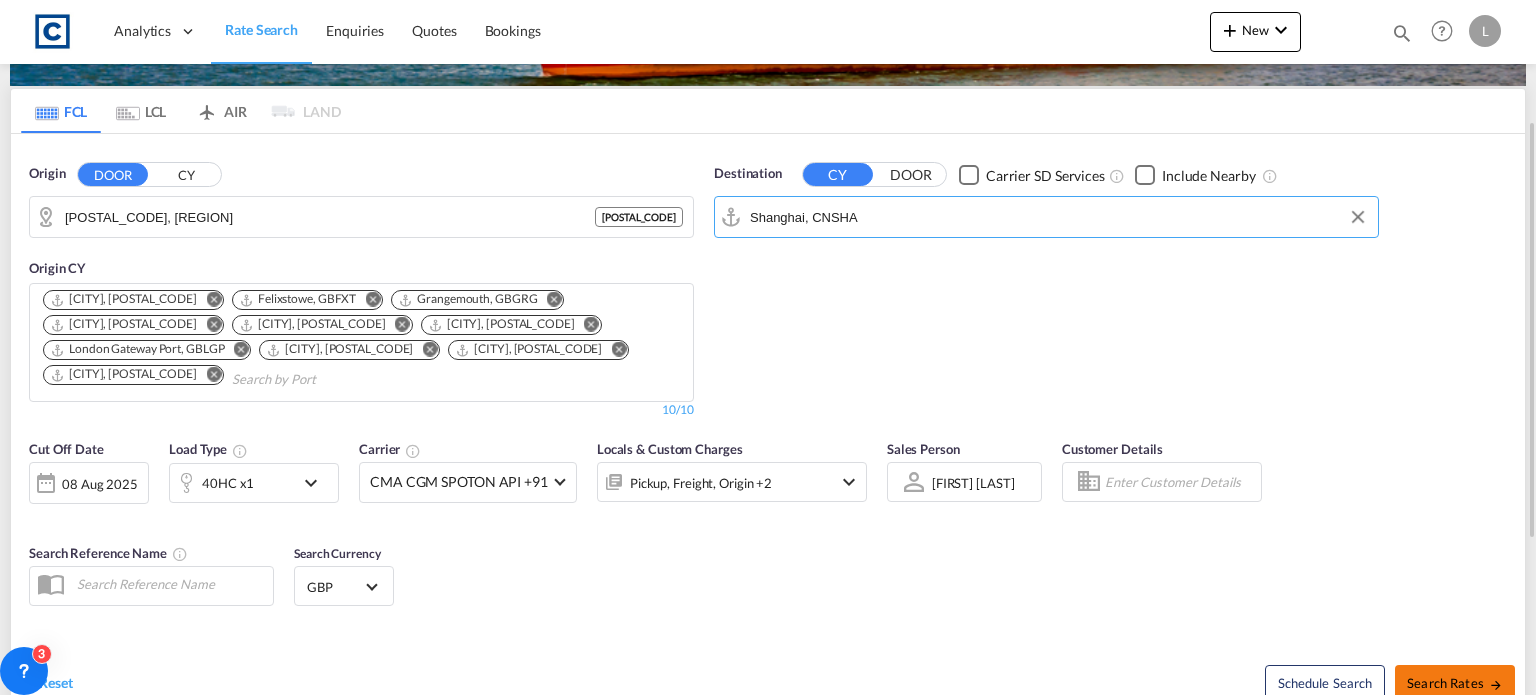 click on "Search Rates" at bounding box center [1455, 683] 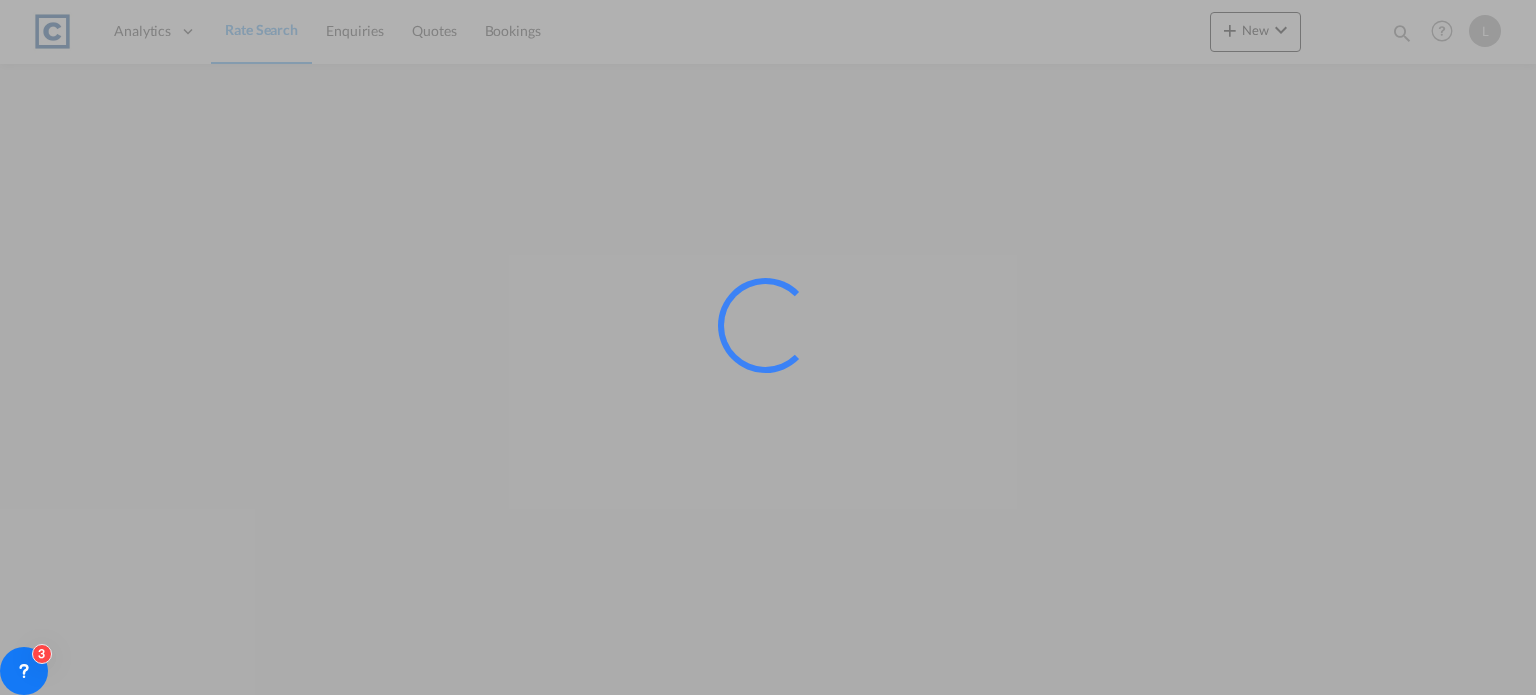 scroll, scrollTop: 0, scrollLeft: 0, axis: both 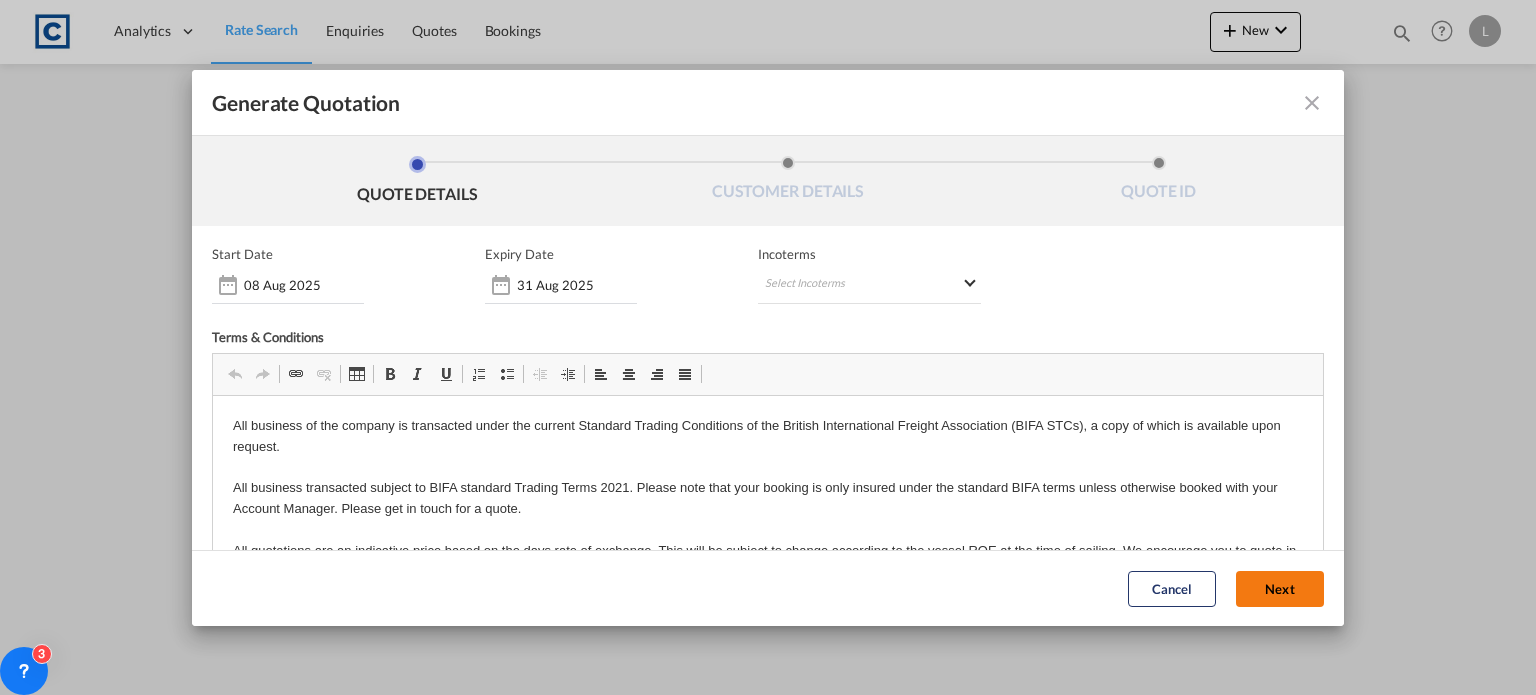 click on "Next" at bounding box center [1280, 589] 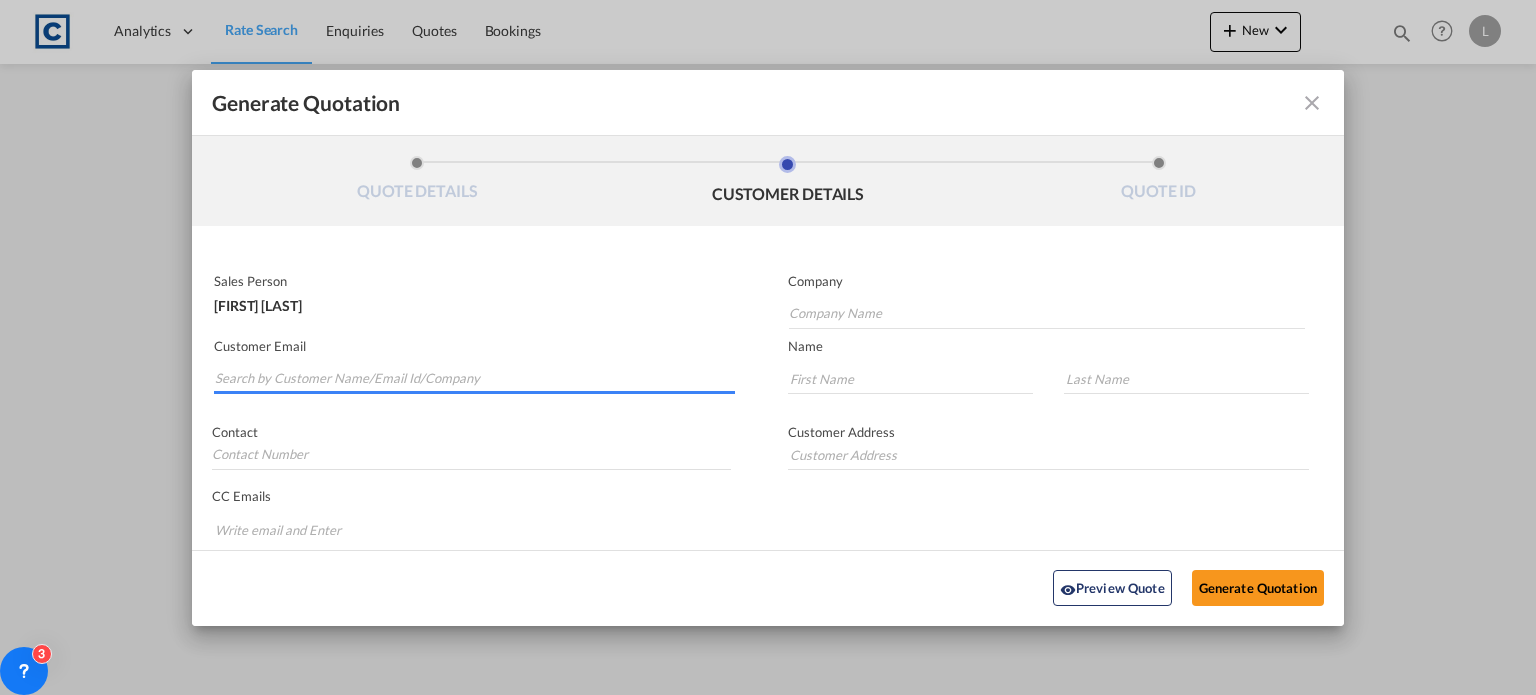 click at bounding box center (475, 379) 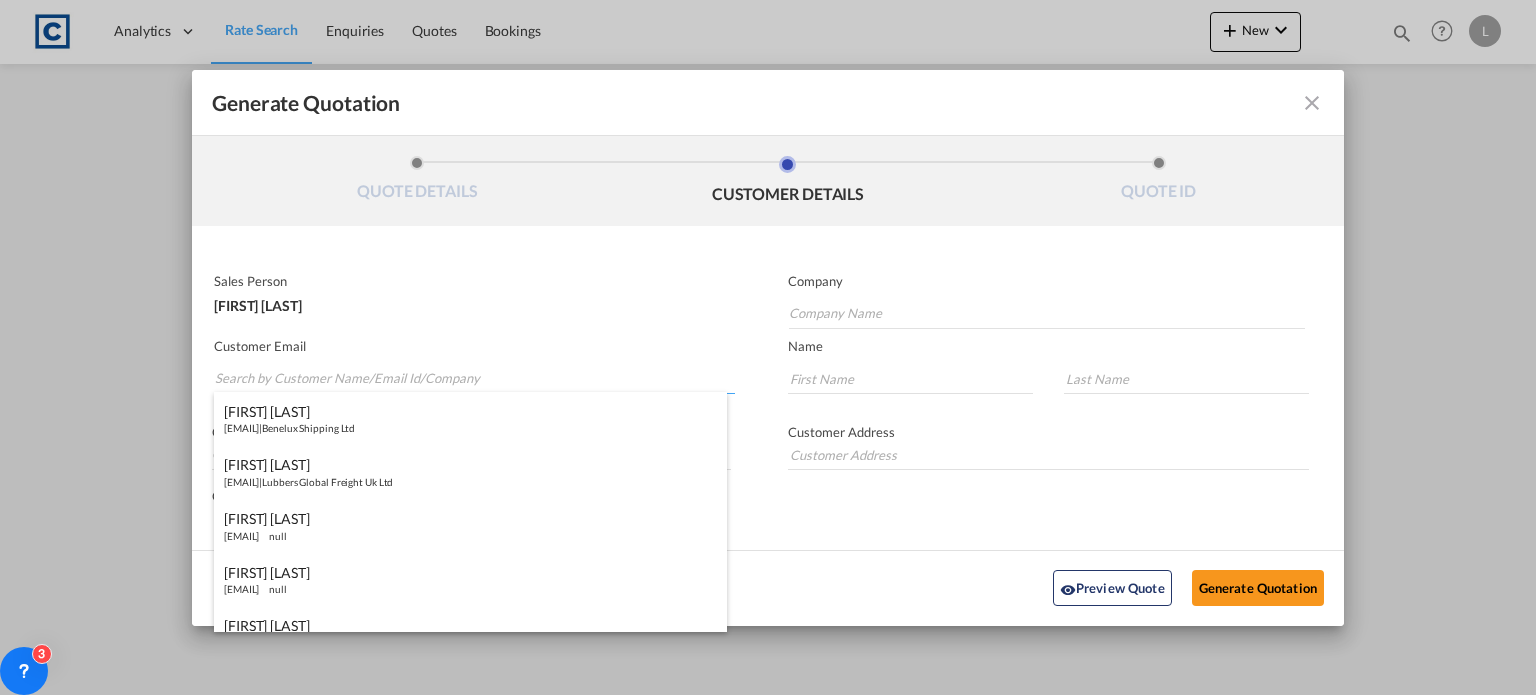 paste on "[EMAIL]" 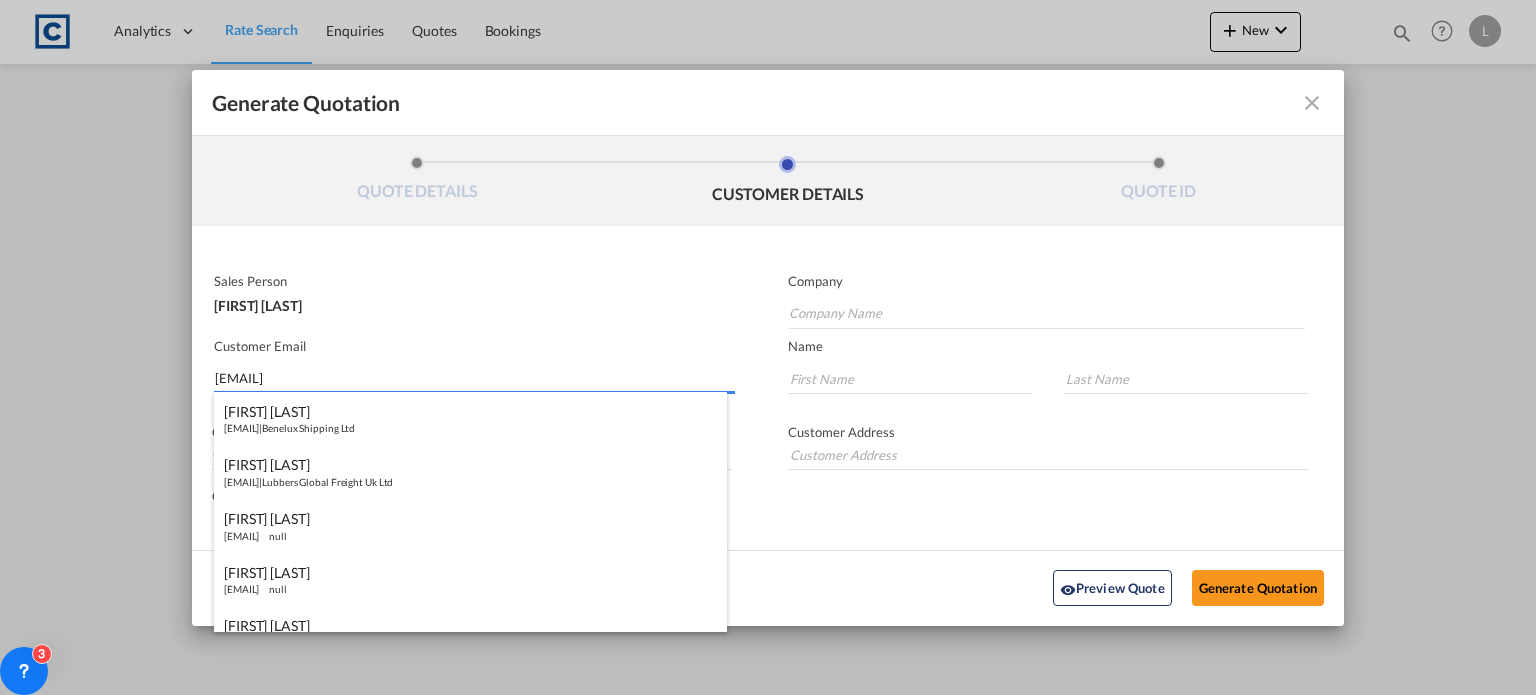 drag, startPoint x: 253, startPoint y: 375, endPoint x: 256, endPoint y: 347, distance: 28.160255 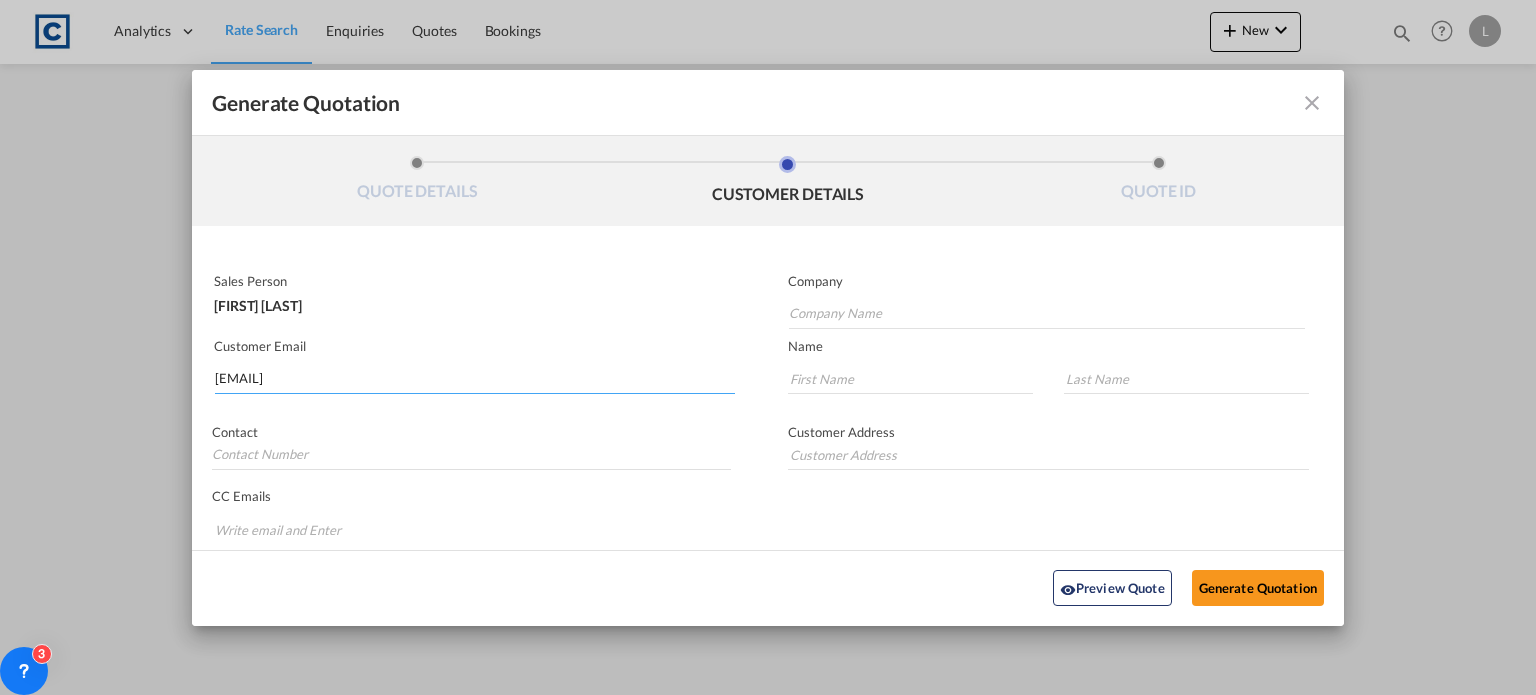 click on "[EMAIL]" at bounding box center [475, 379] 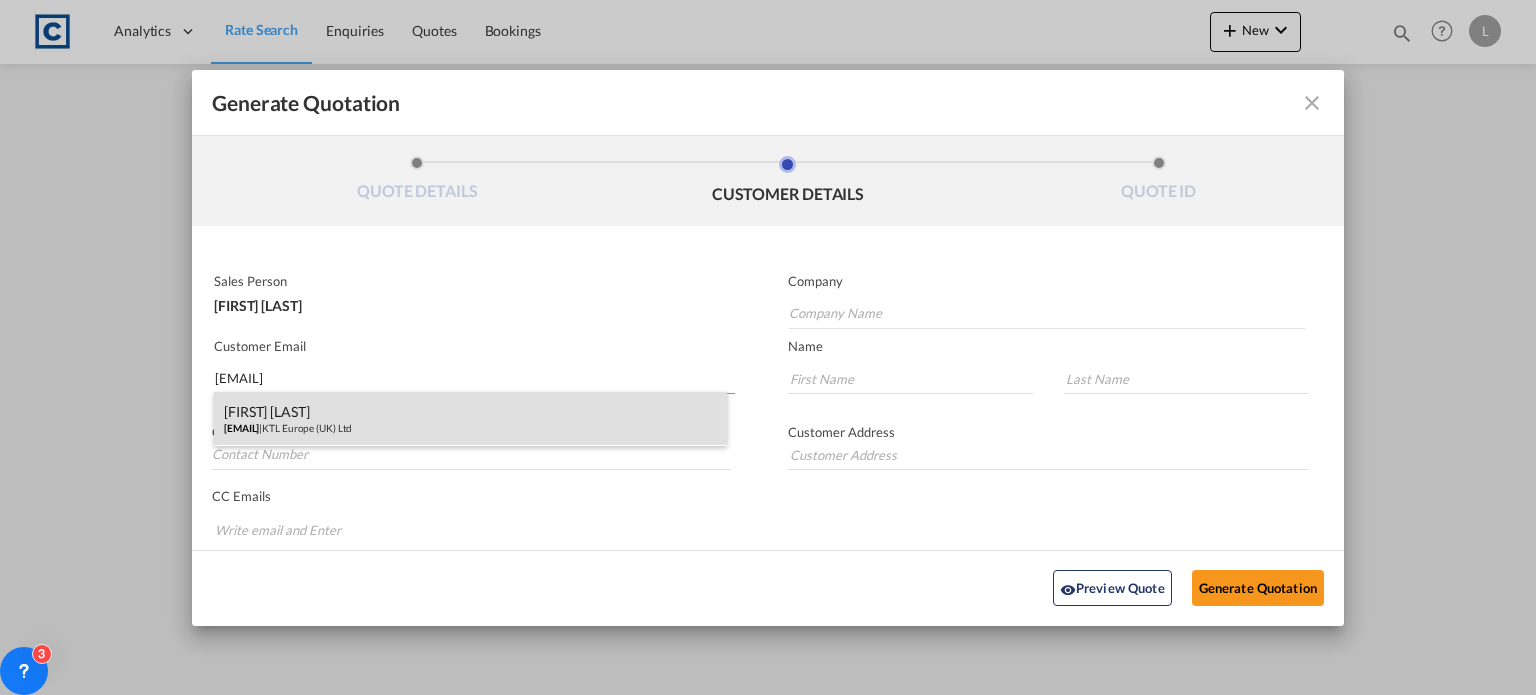 type on "[EMAIL]" 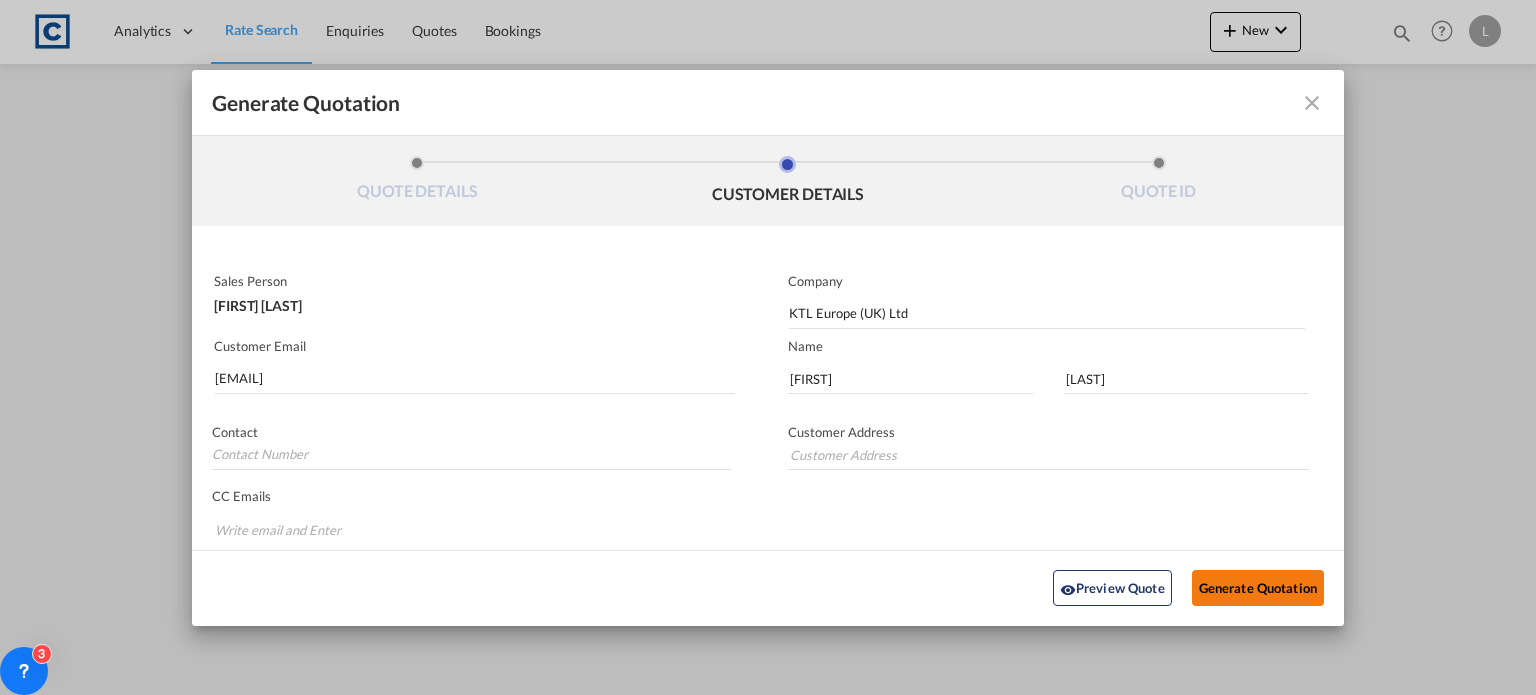 click on "Generate Quotation" at bounding box center (1258, 588) 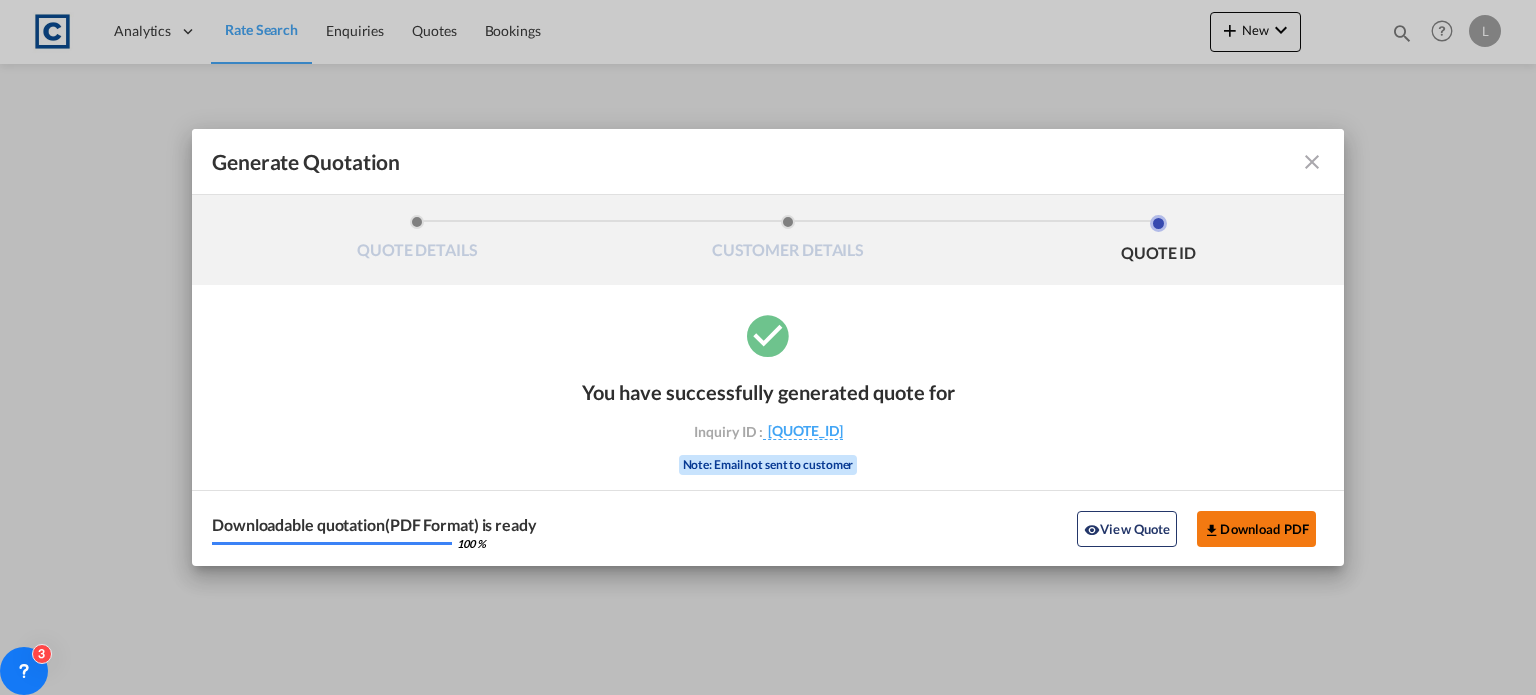 click at bounding box center [1212, 530] 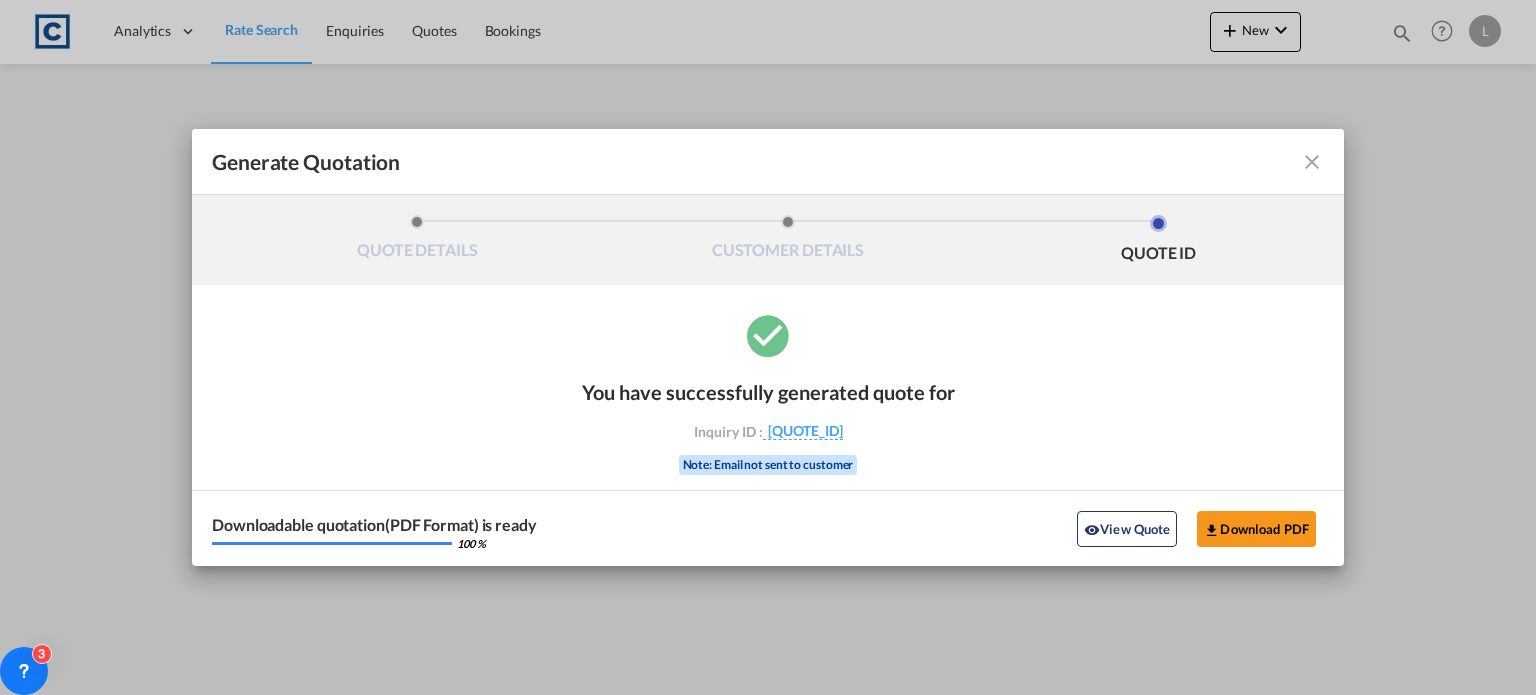 click at bounding box center [1312, 162] 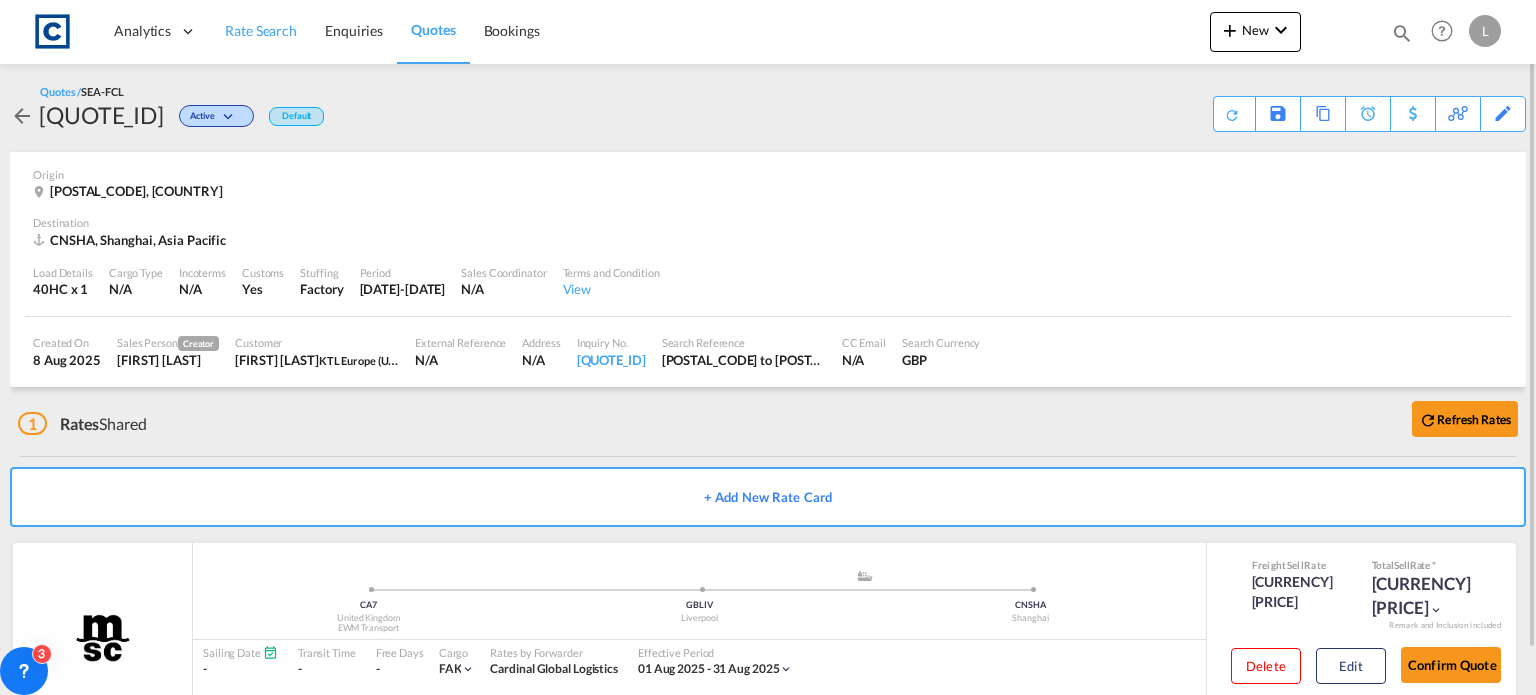 click on "Rate Search" at bounding box center [261, 30] 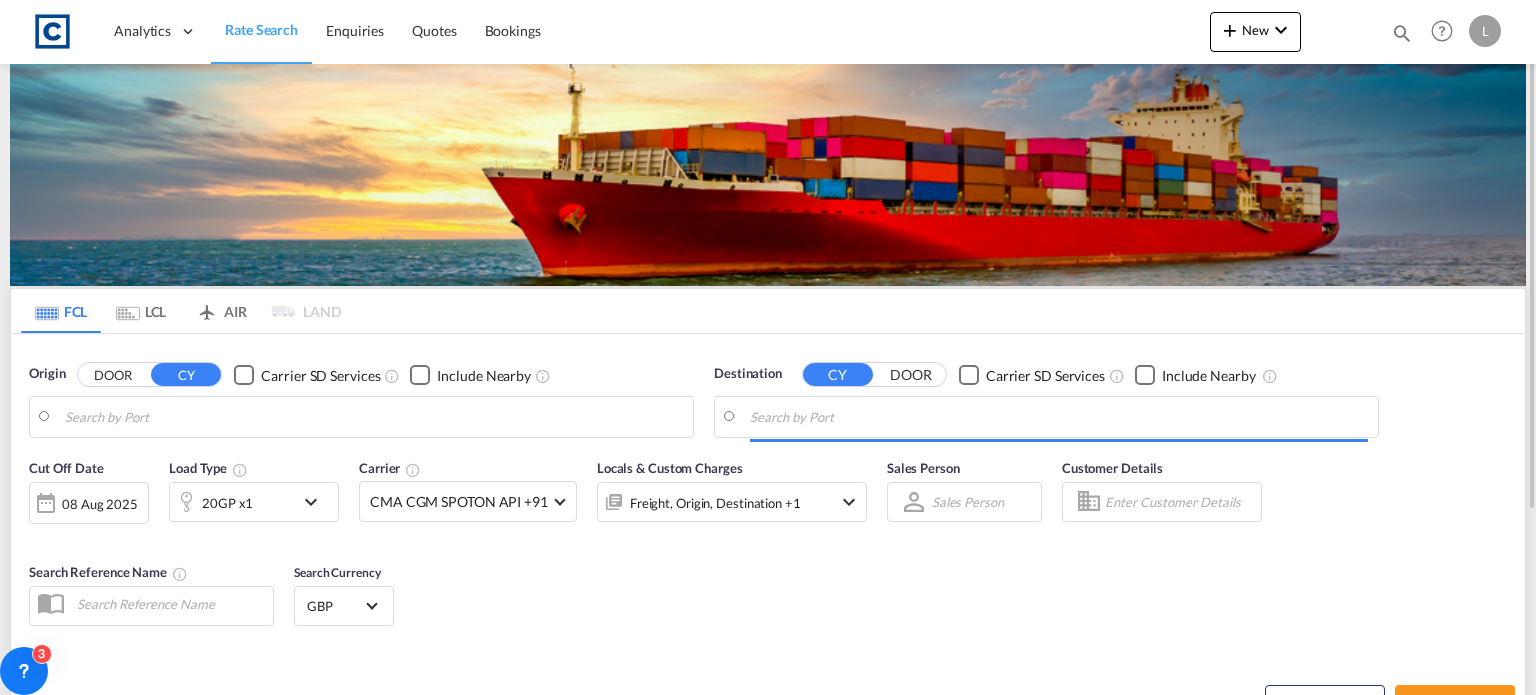 type on "[POSTAL_CODE], [REGION]" 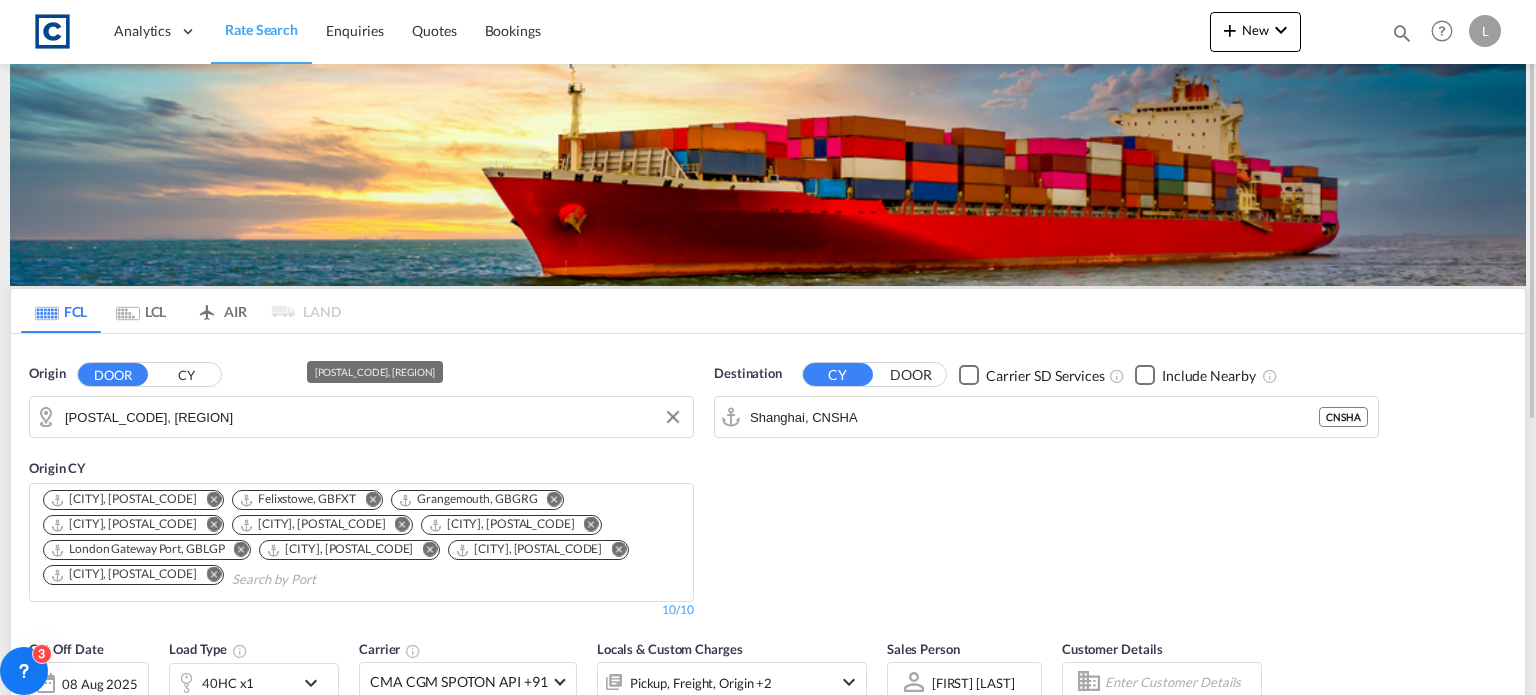 click on "[POSTAL_CODE], [REGION]" at bounding box center [374, 417] 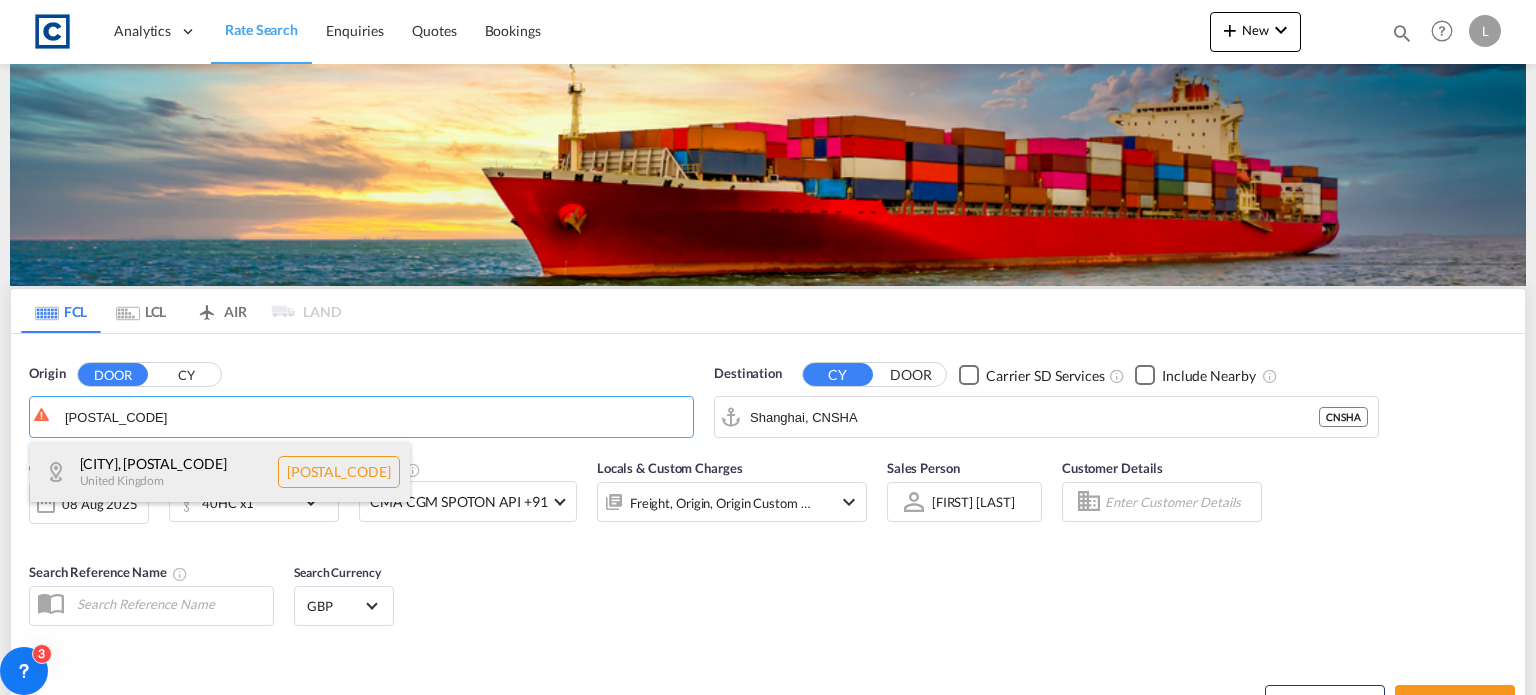 click on "[CITY] ,
[POSTAL_CODE]
United Kingdom
[POSTAL_CODE]" at bounding box center [220, 472] 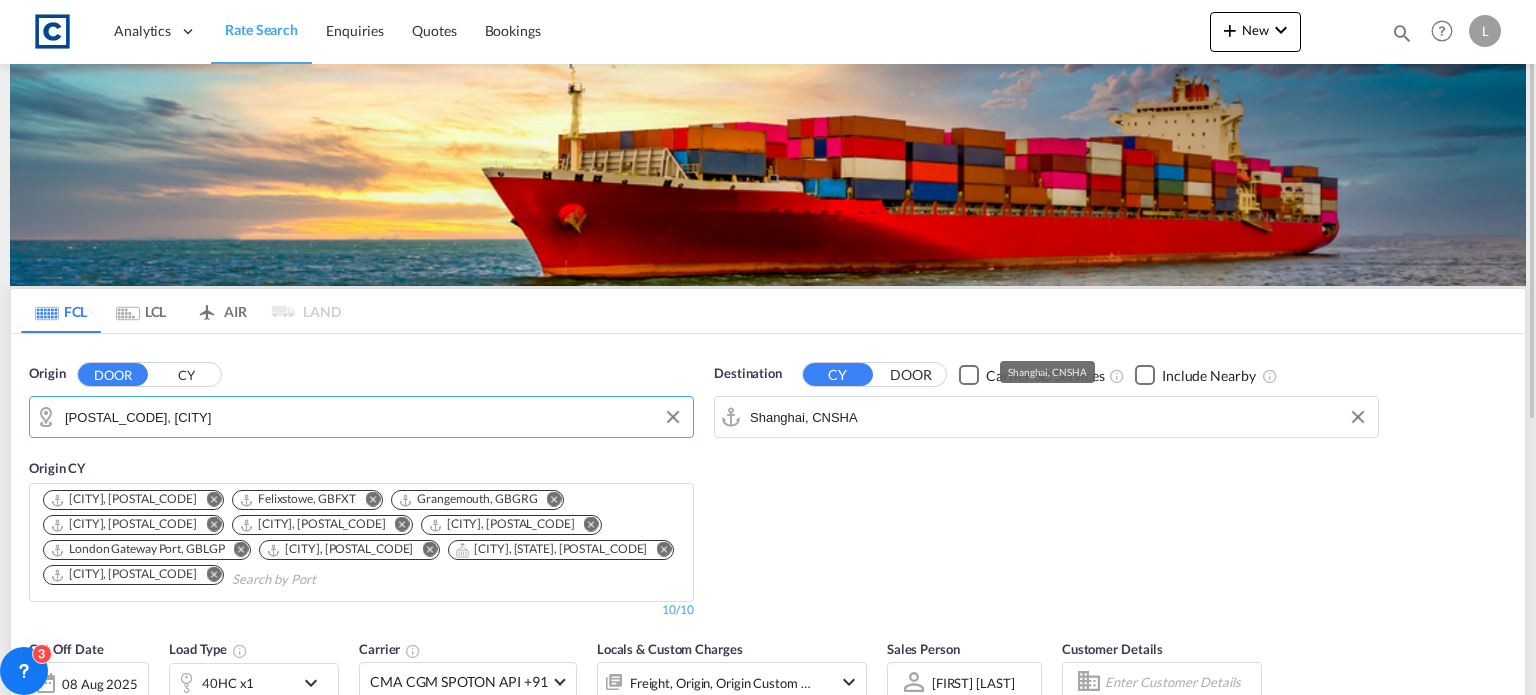 click on "Shanghai, CNSHA" at bounding box center (1059, 417) 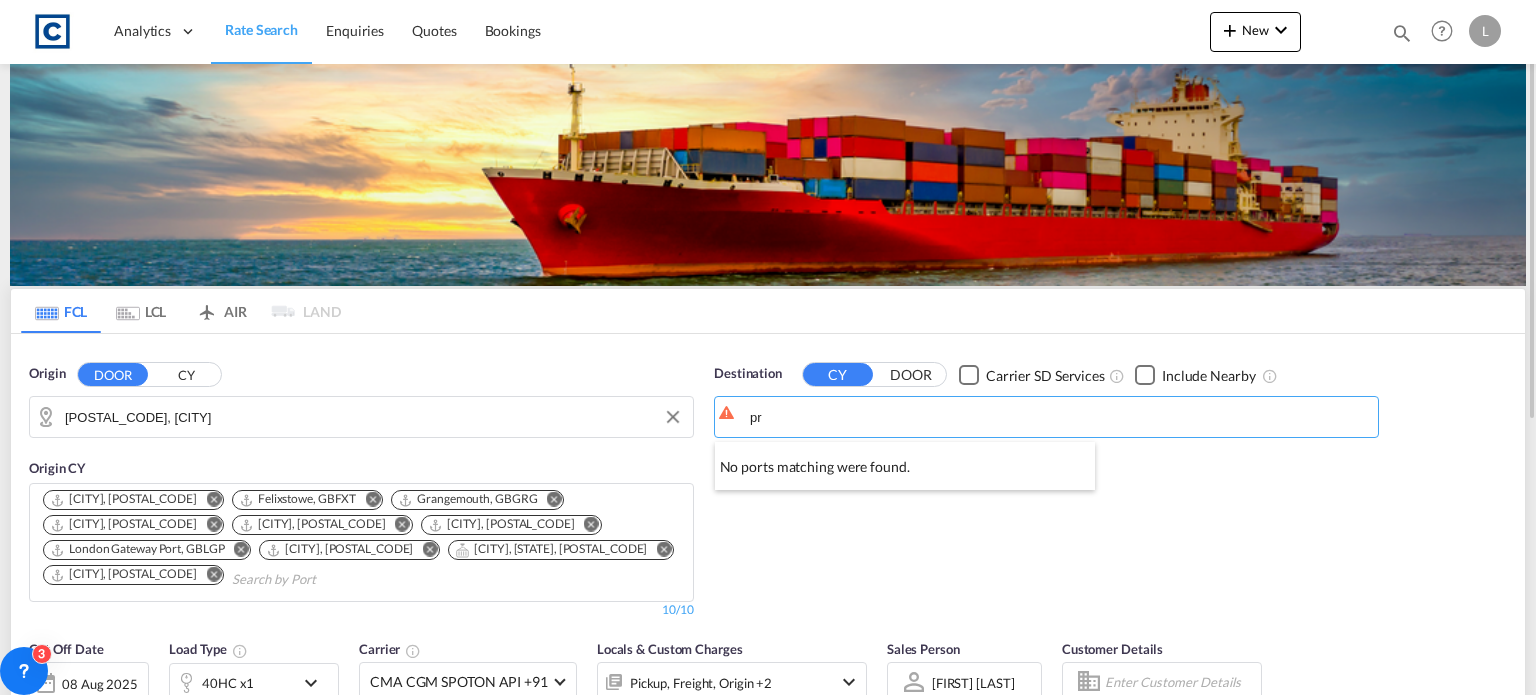 type on "p" 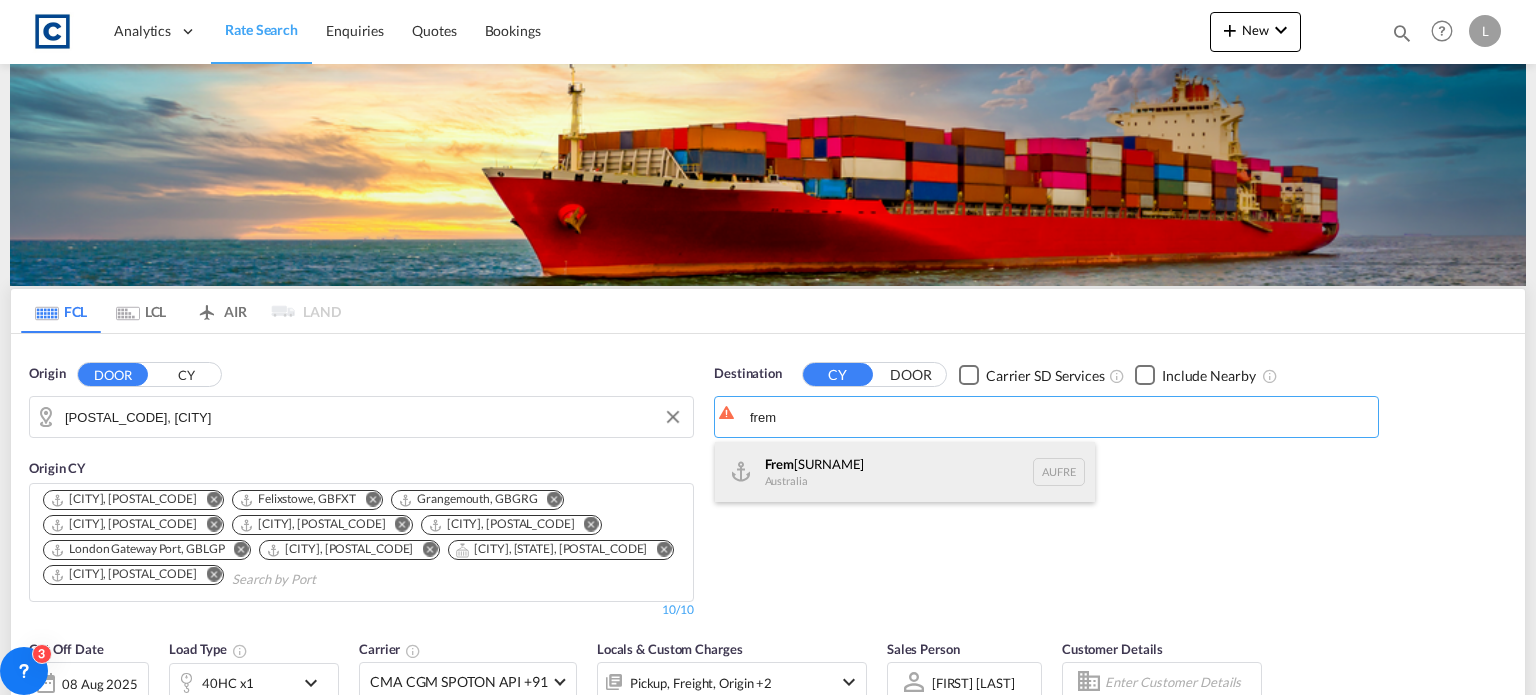 click on "[CITY]
[COUNTRY]
[POSTAL_CODE]" at bounding box center [905, 472] 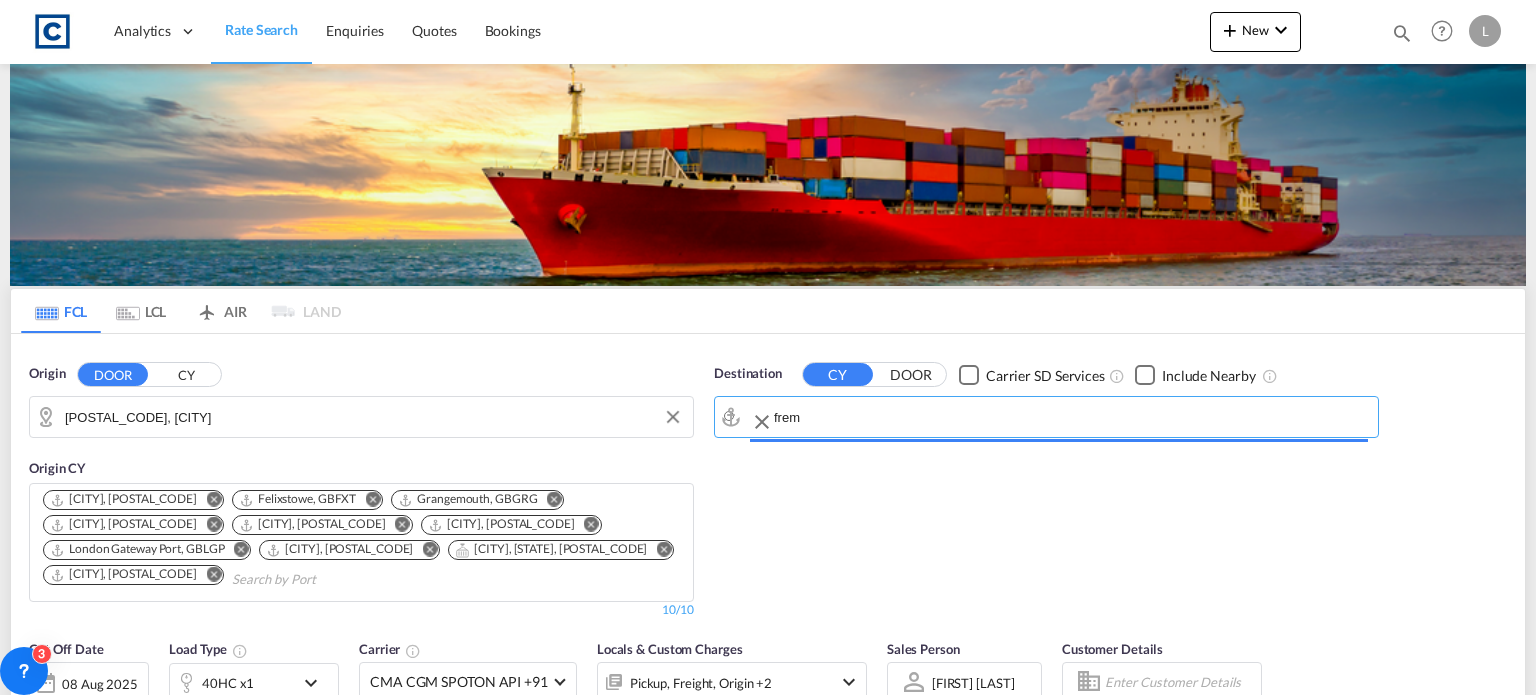 type on "Fremantle, AUFRE" 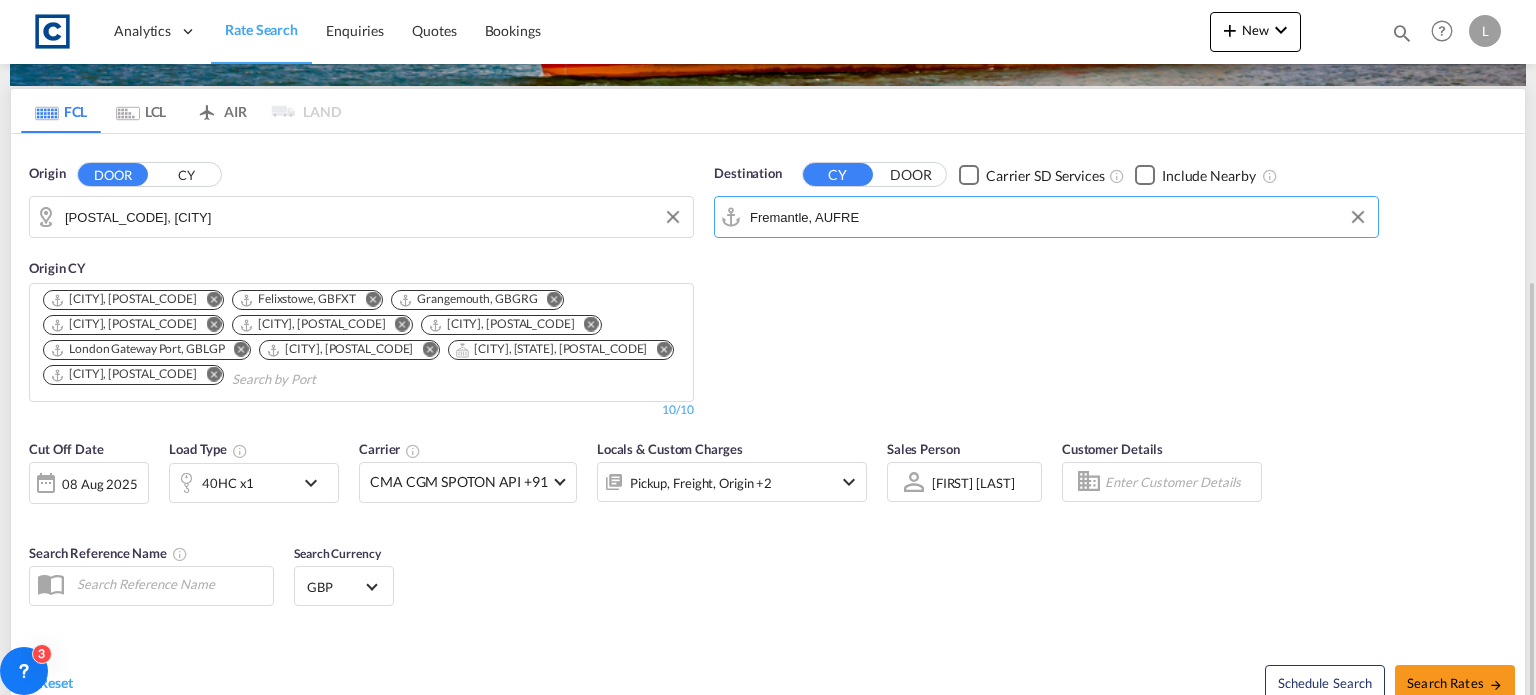 scroll, scrollTop: 300, scrollLeft: 0, axis: vertical 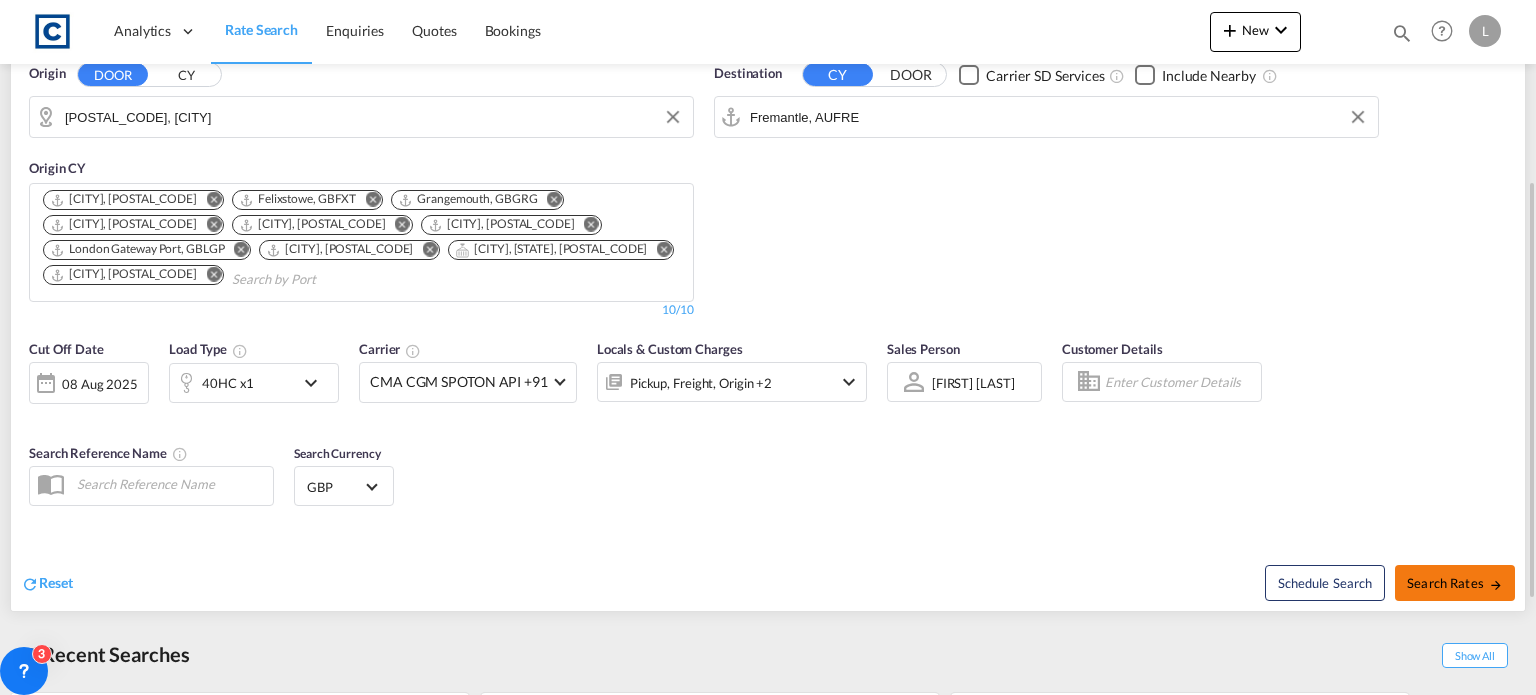 click on "Search Rates" at bounding box center [1455, 583] 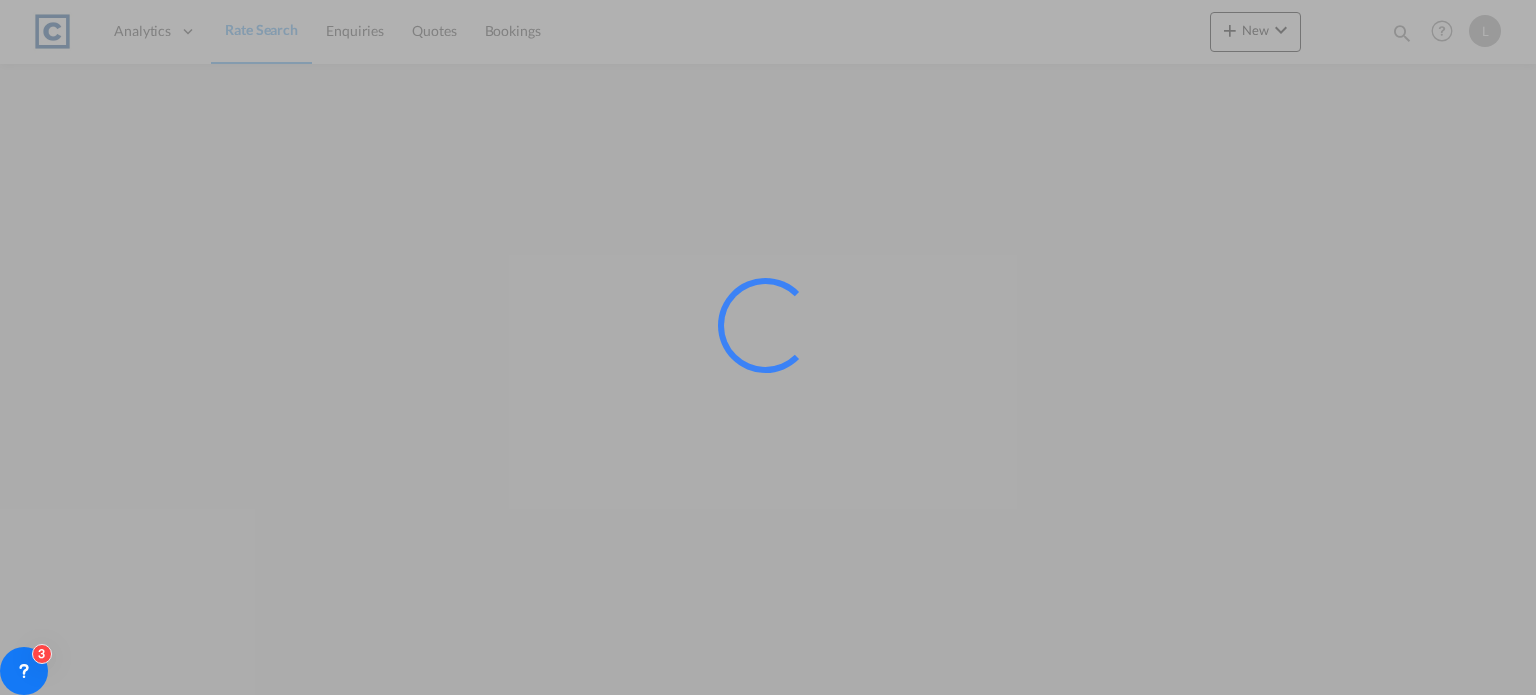 scroll, scrollTop: 0, scrollLeft: 0, axis: both 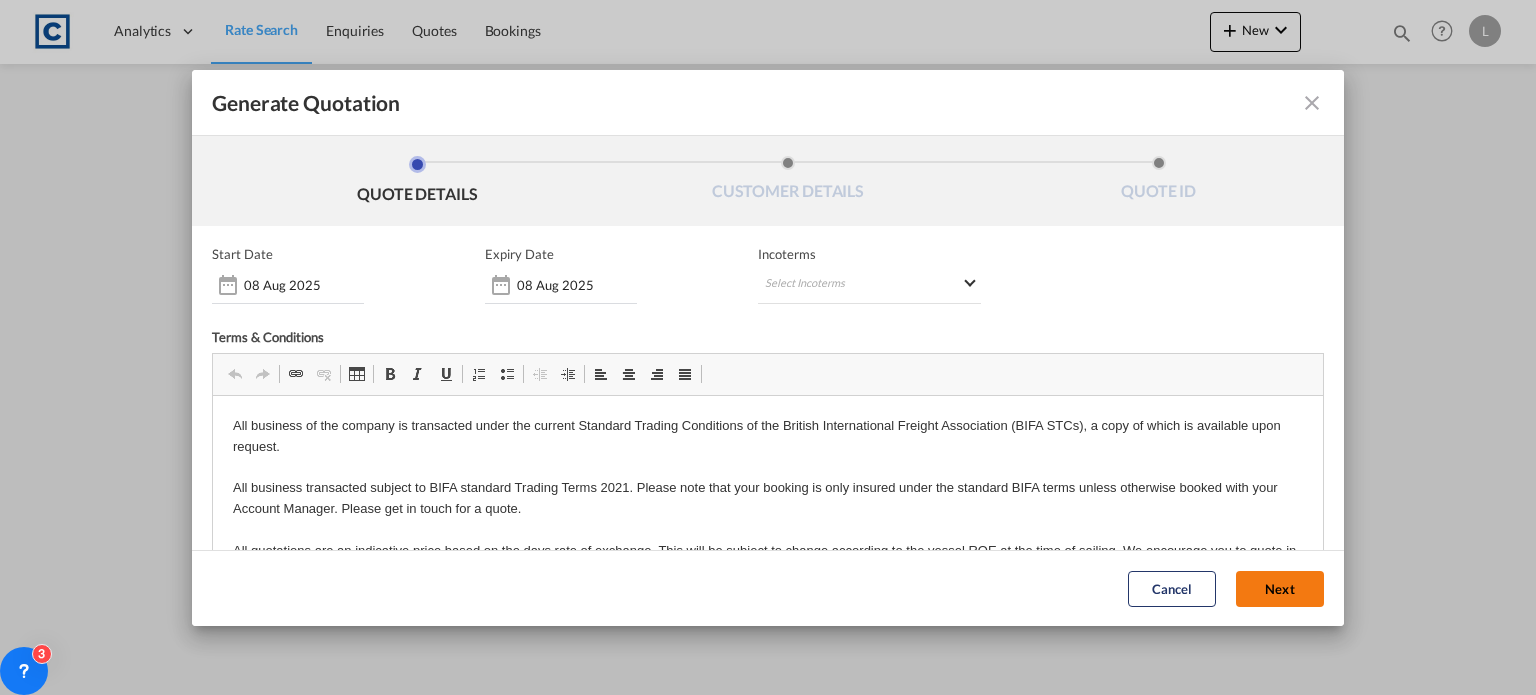 click on "Next" at bounding box center [1280, 589] 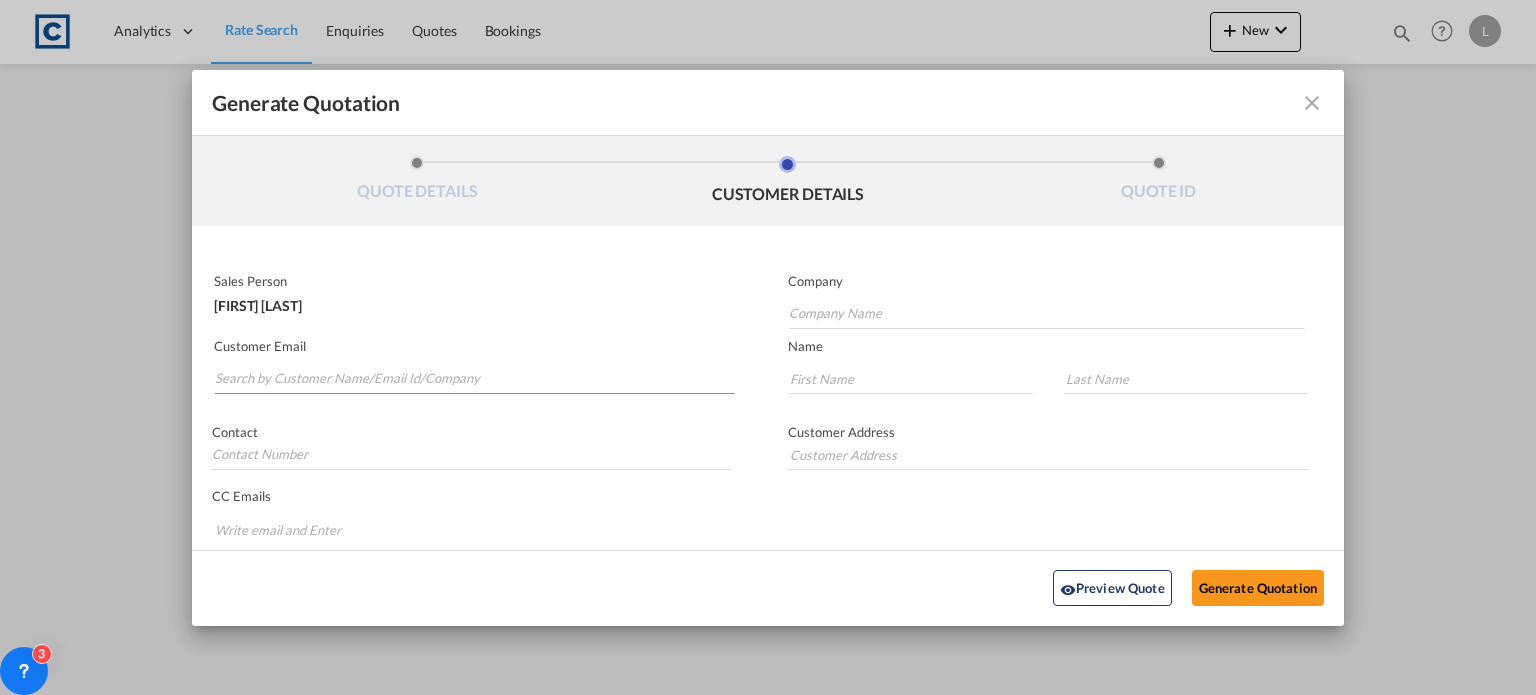 click at bounding box center [475, 379] 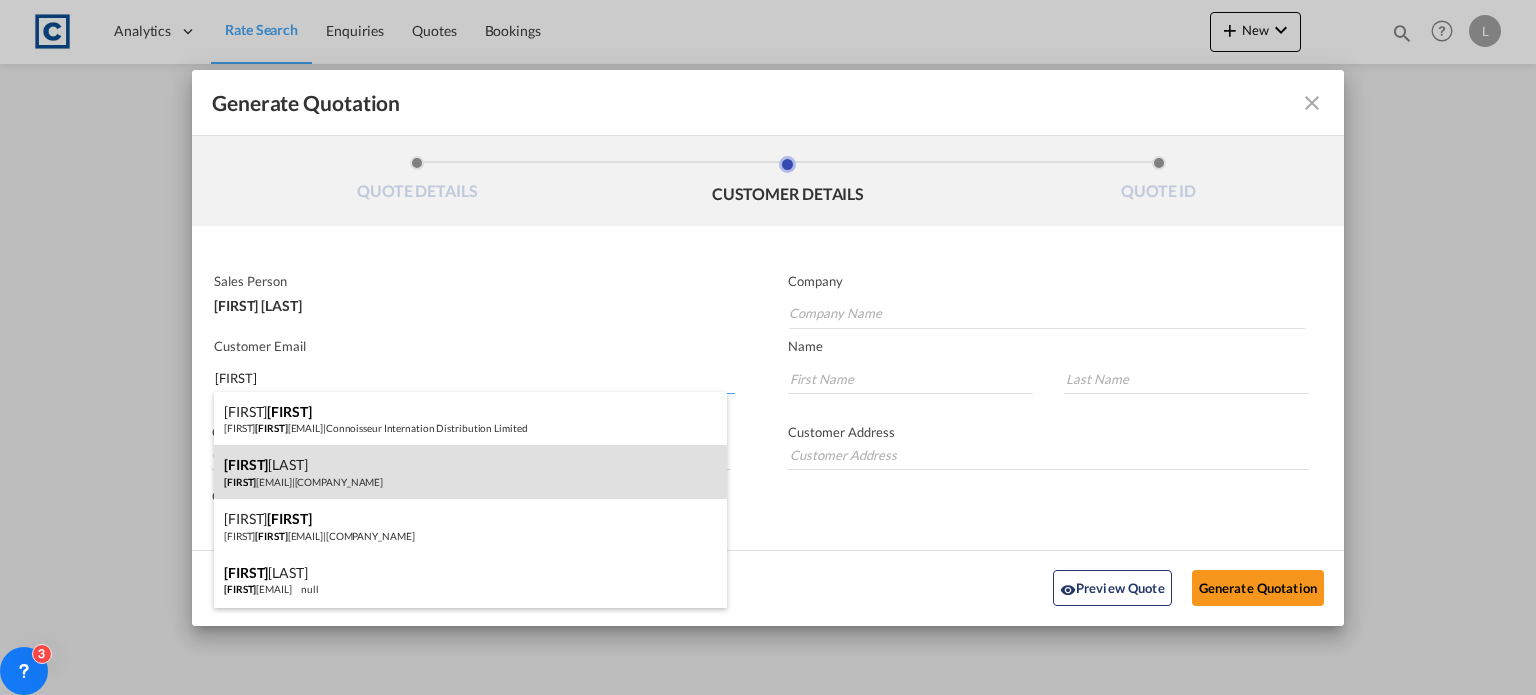 type on "[FIRST]" 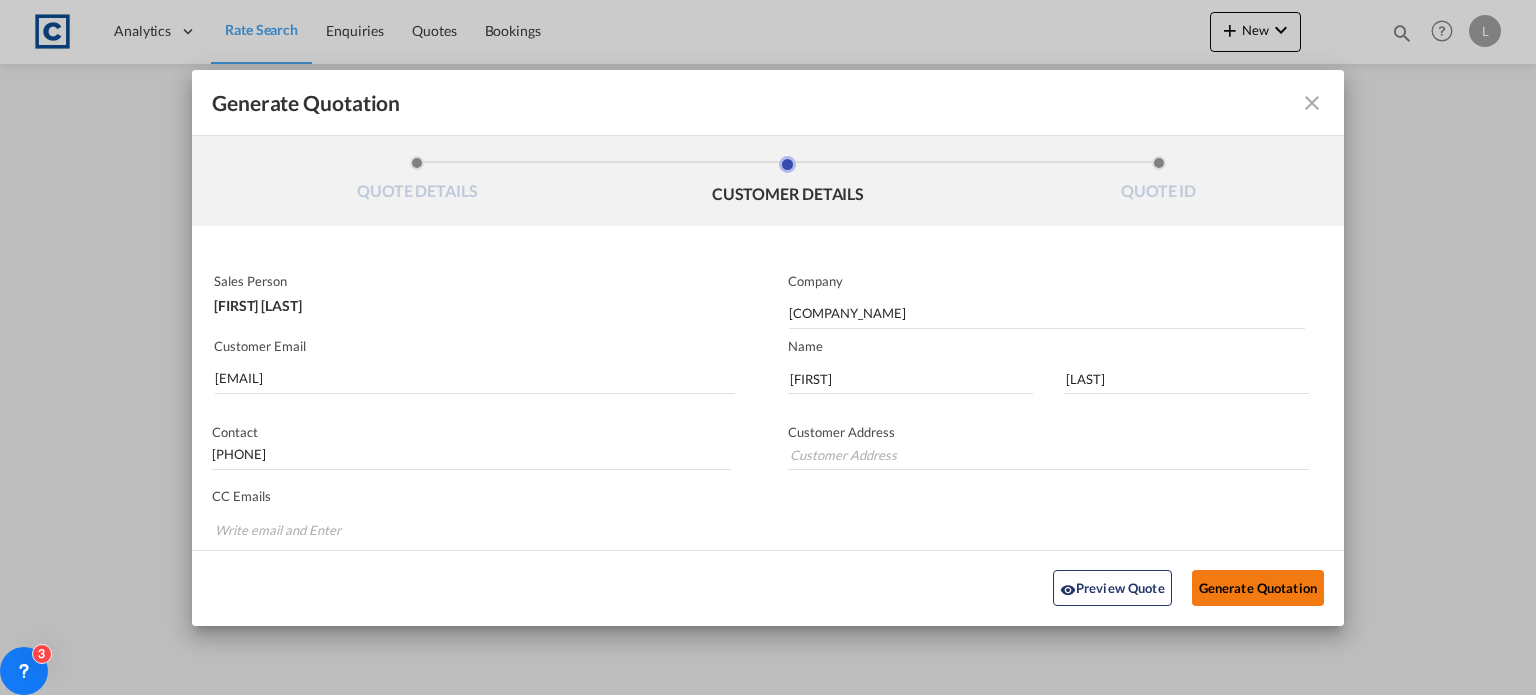 click on "Generate Quotation" at bounding box center [1258, 588] 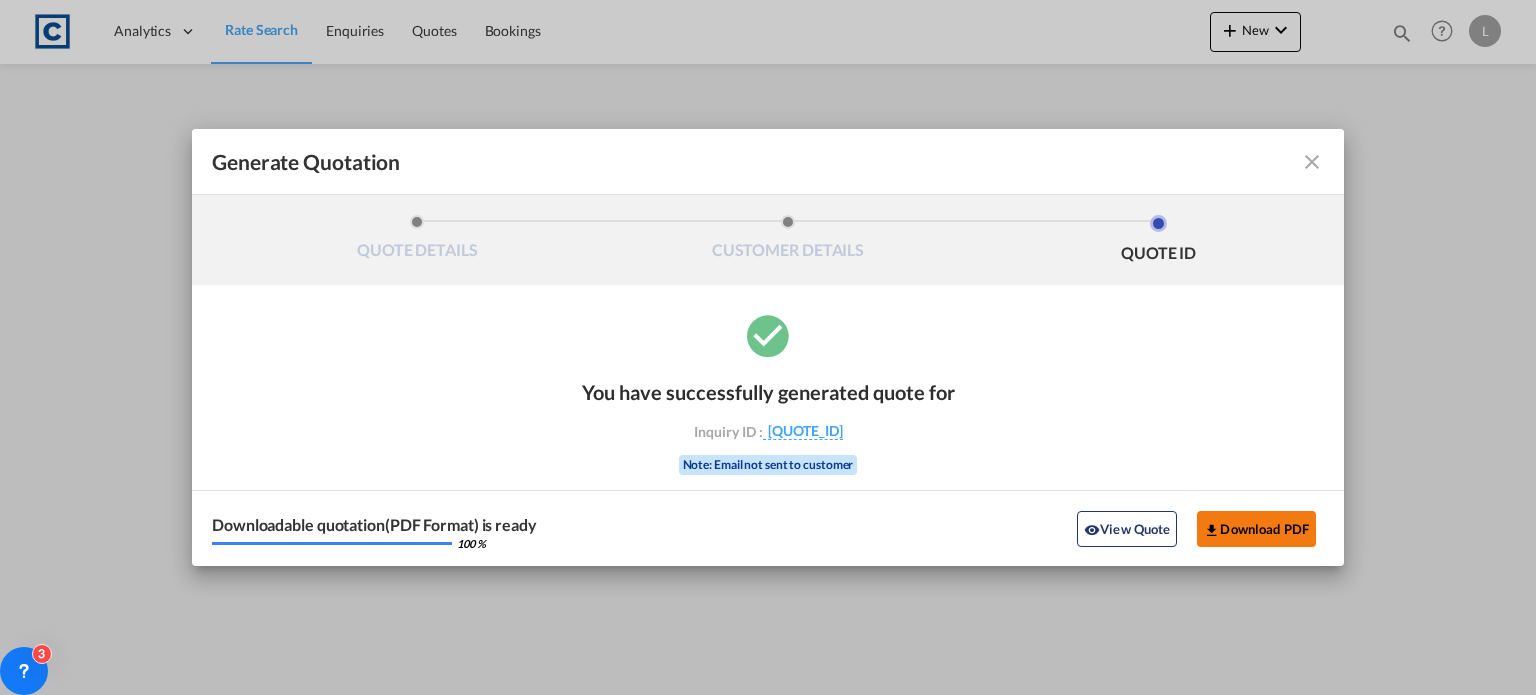 click on "Download PDF" at bounding box center [1256, 529] 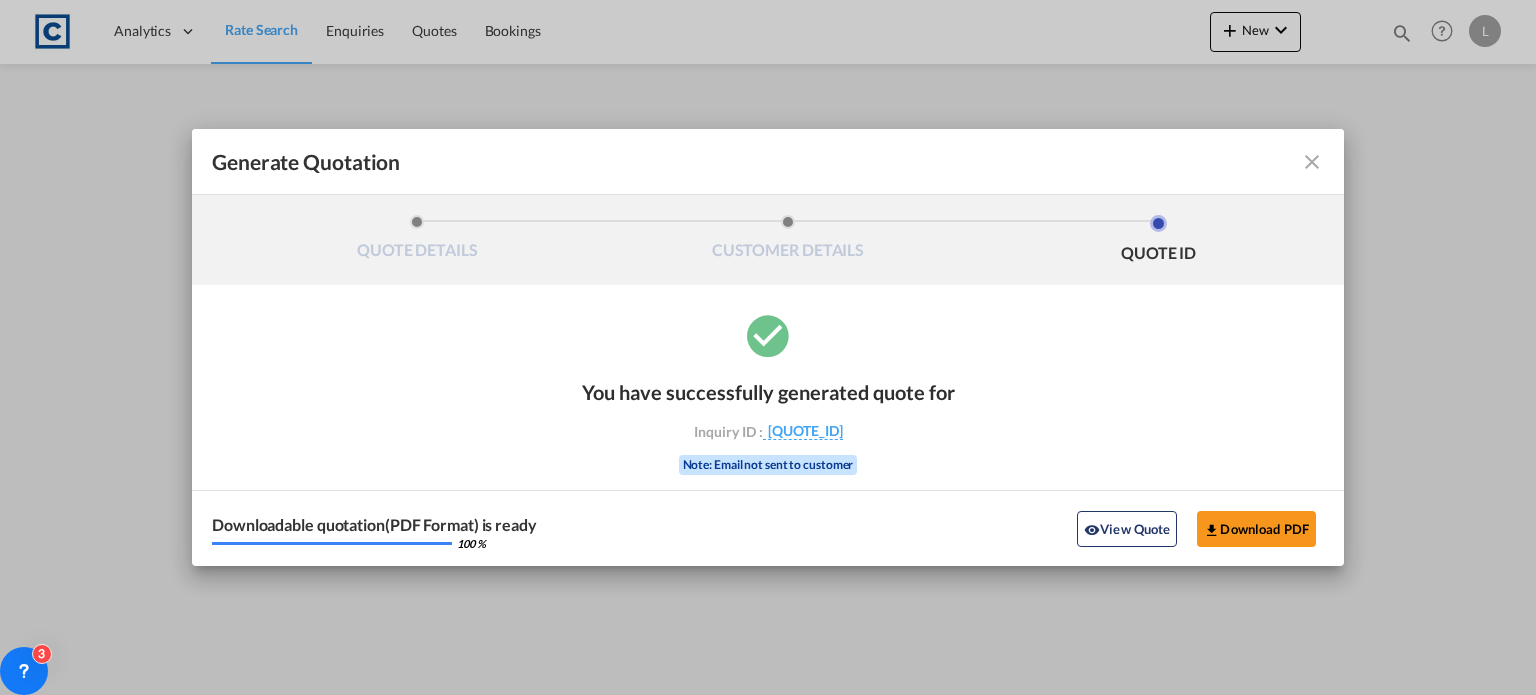 click at bounding box center [1312, 162] 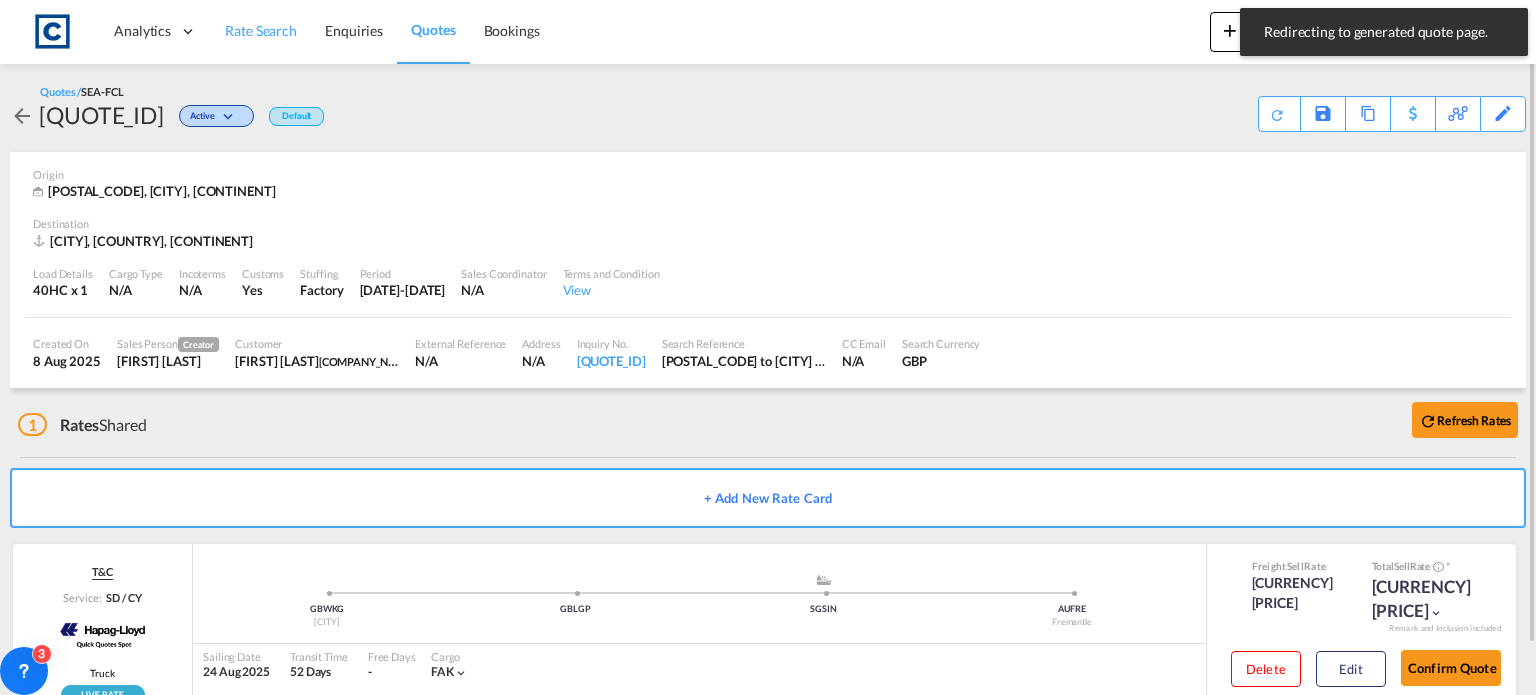 click on "Rate Search" at bounding box center (261, 30) 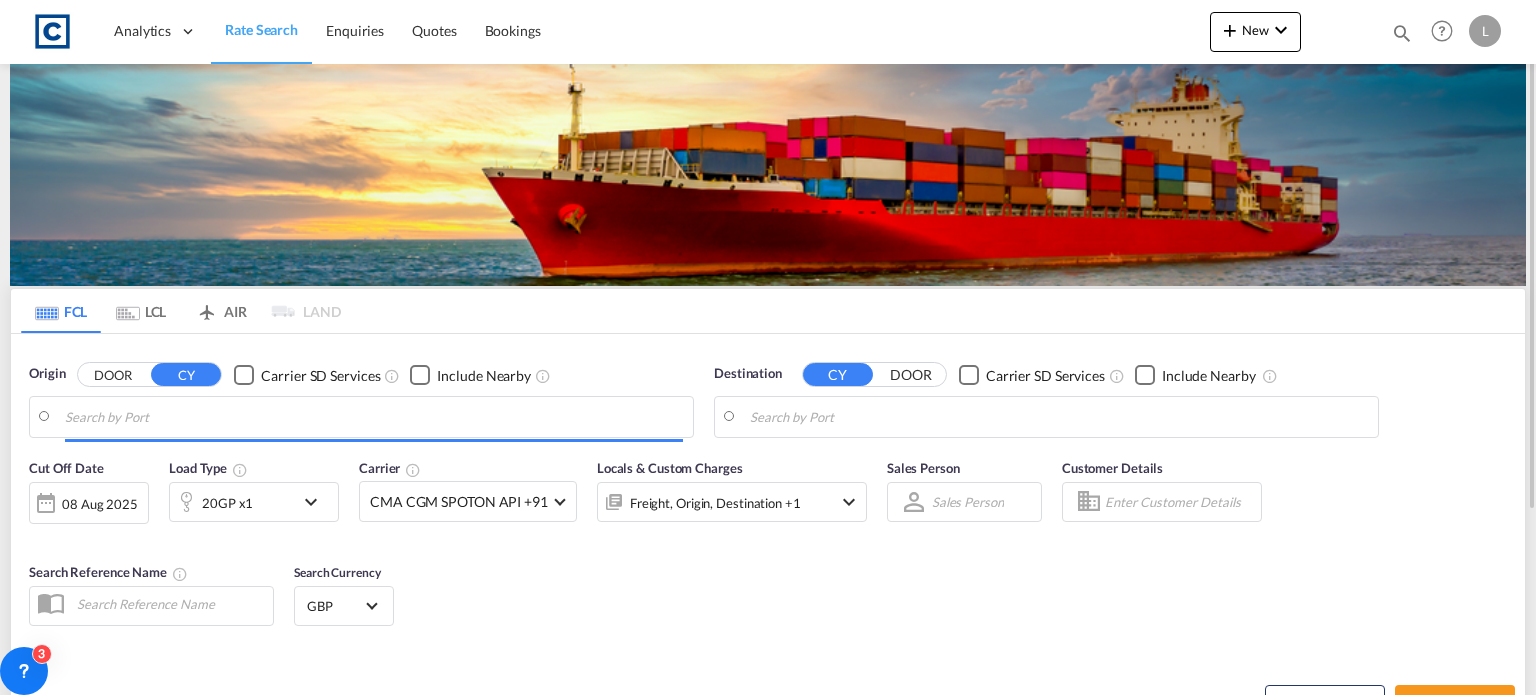 type on "[POSTAL_CODE], [CITY]" 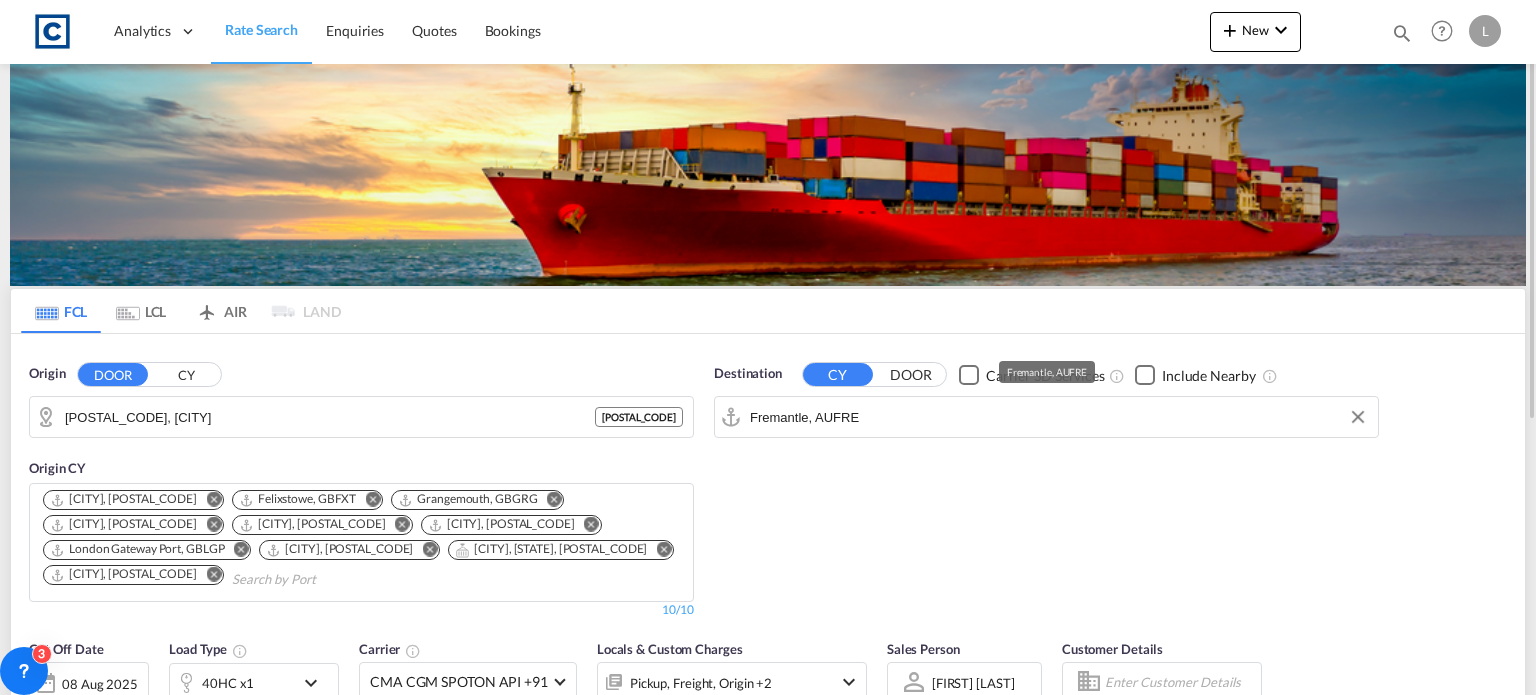 click on "Fremantle, AUFRE" at bounding box center (1059, 417) 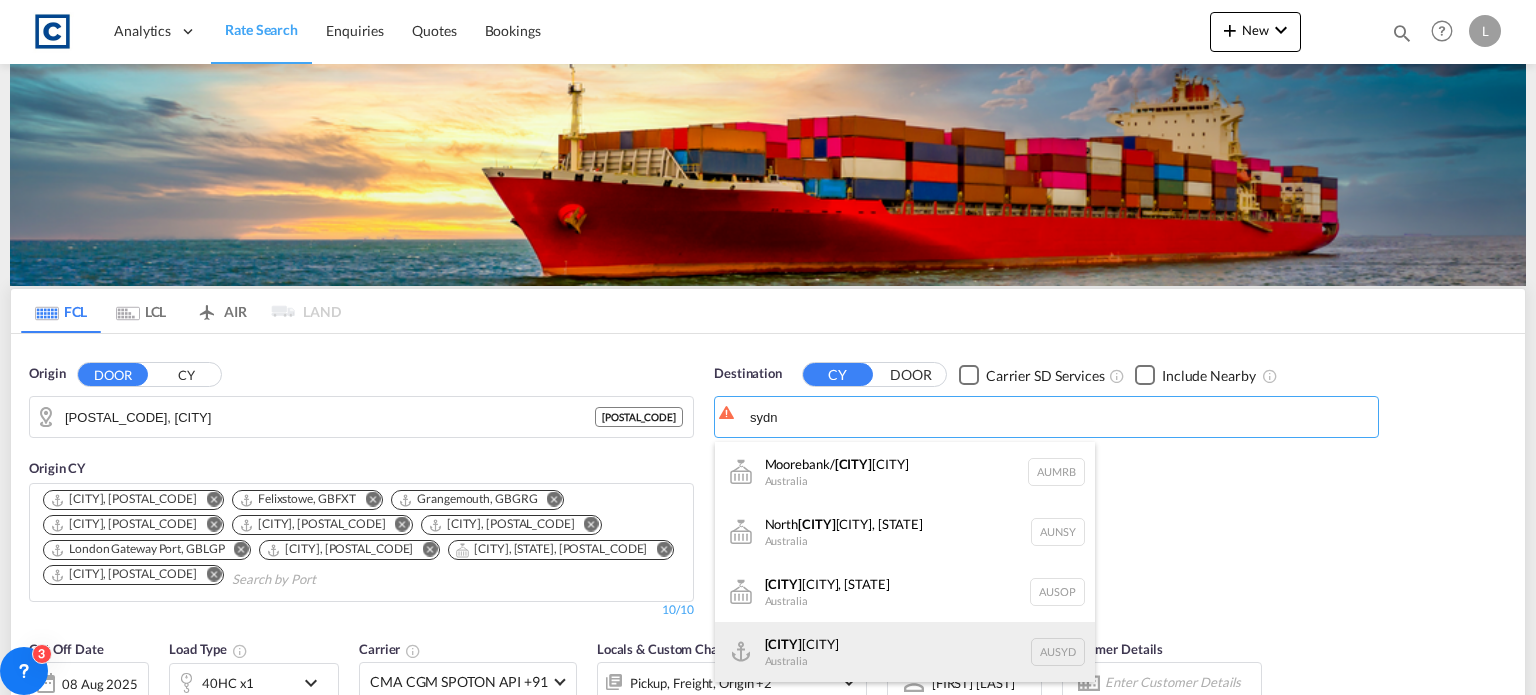 click on "[CITY]
[COUNTRY]
[POSTAL_CODE]" at bounding box center [905, 652] 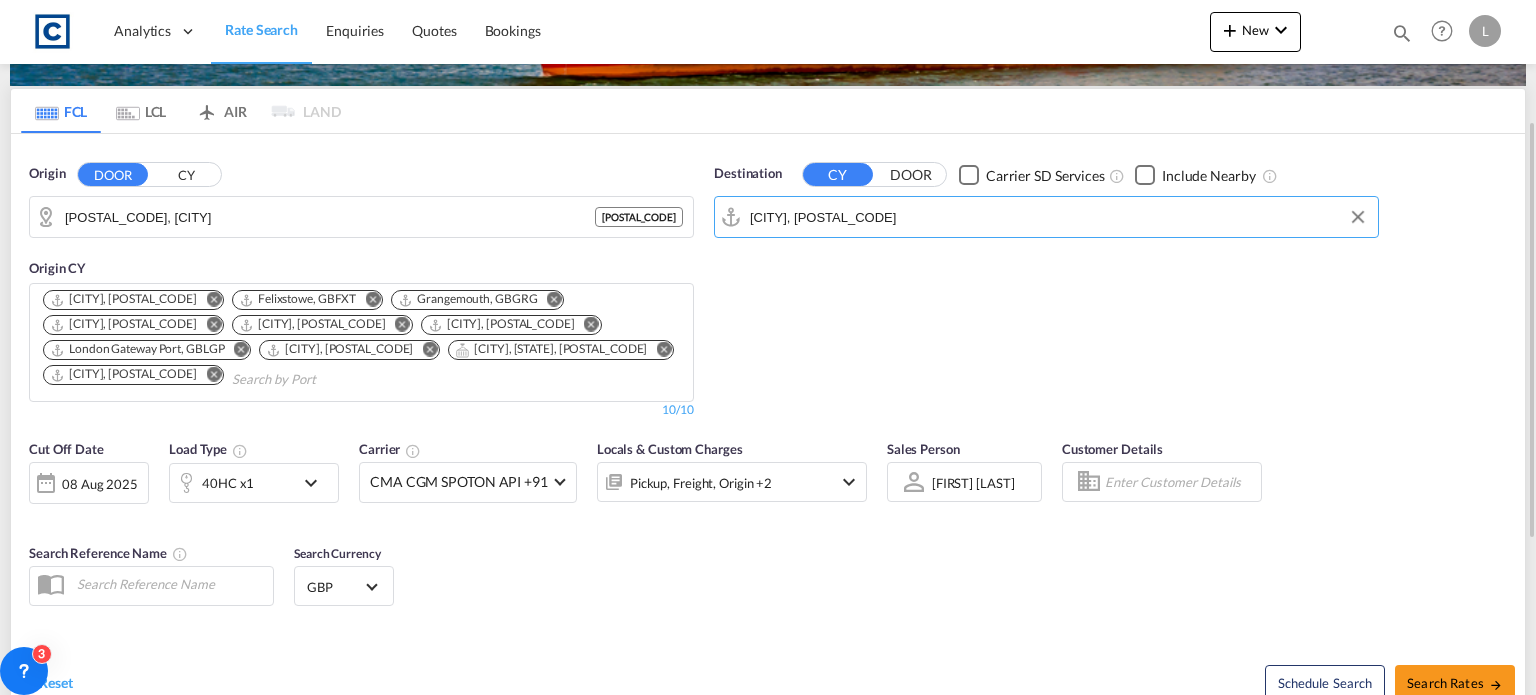 scroll, scrollTop: 300, scrollLeft: 0, axis: vertical 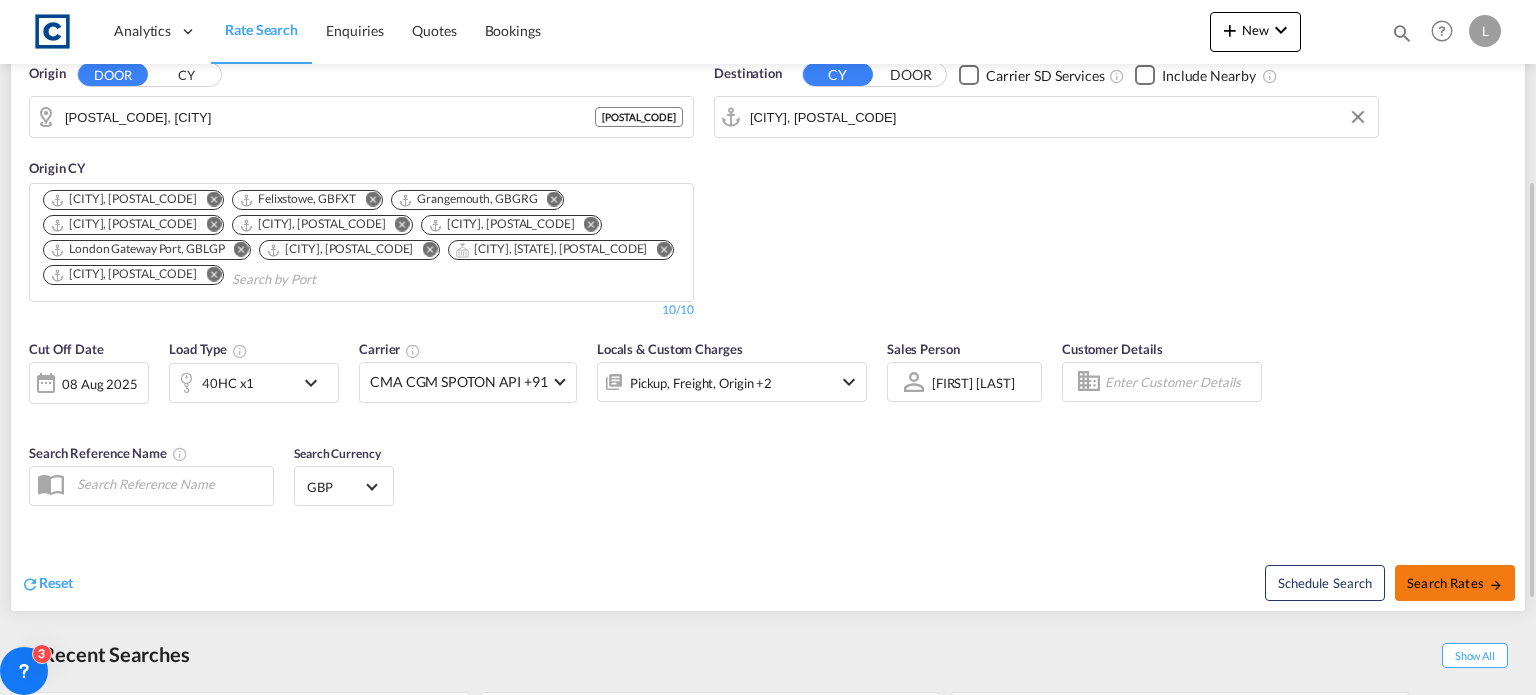 click on "Search Rates" at bounding box center (1455, 583) 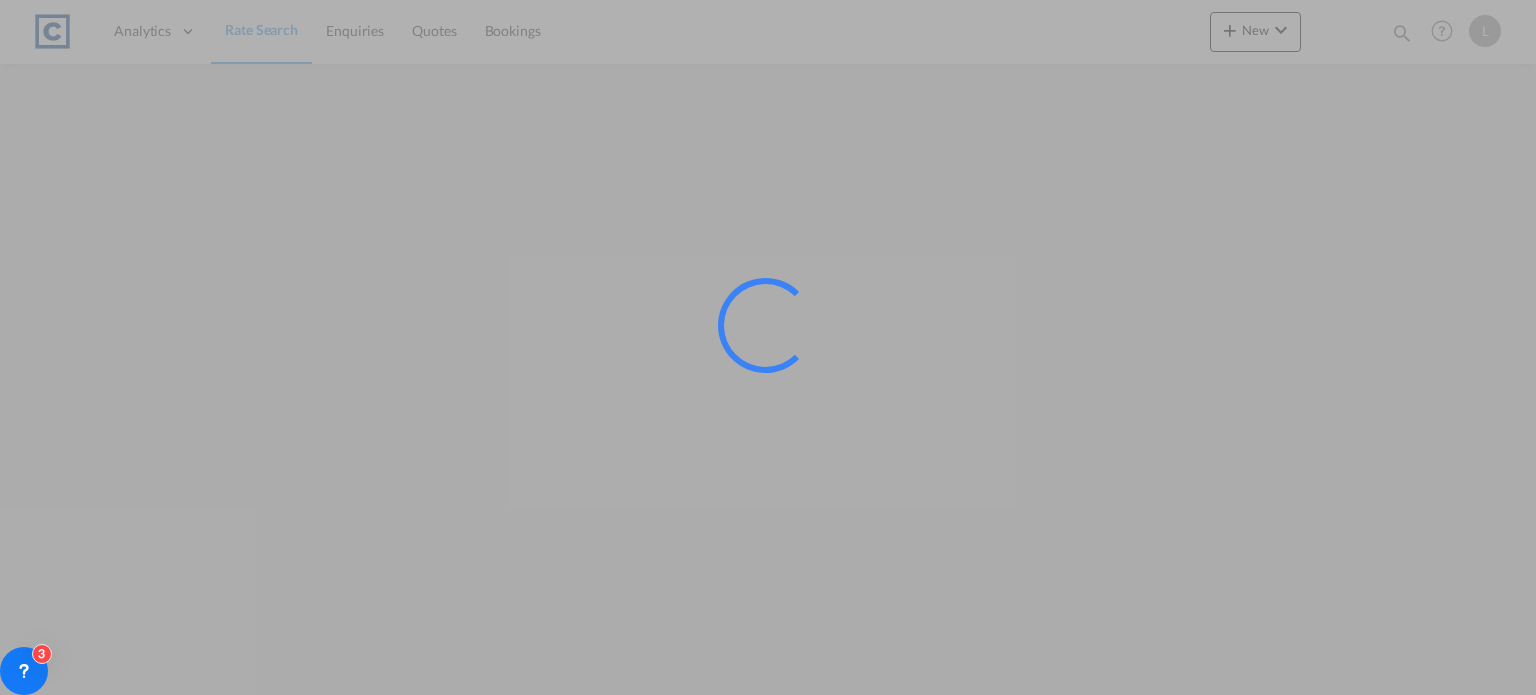 scroll, scrollTop: 0, scrollLeft: 0, axis: both 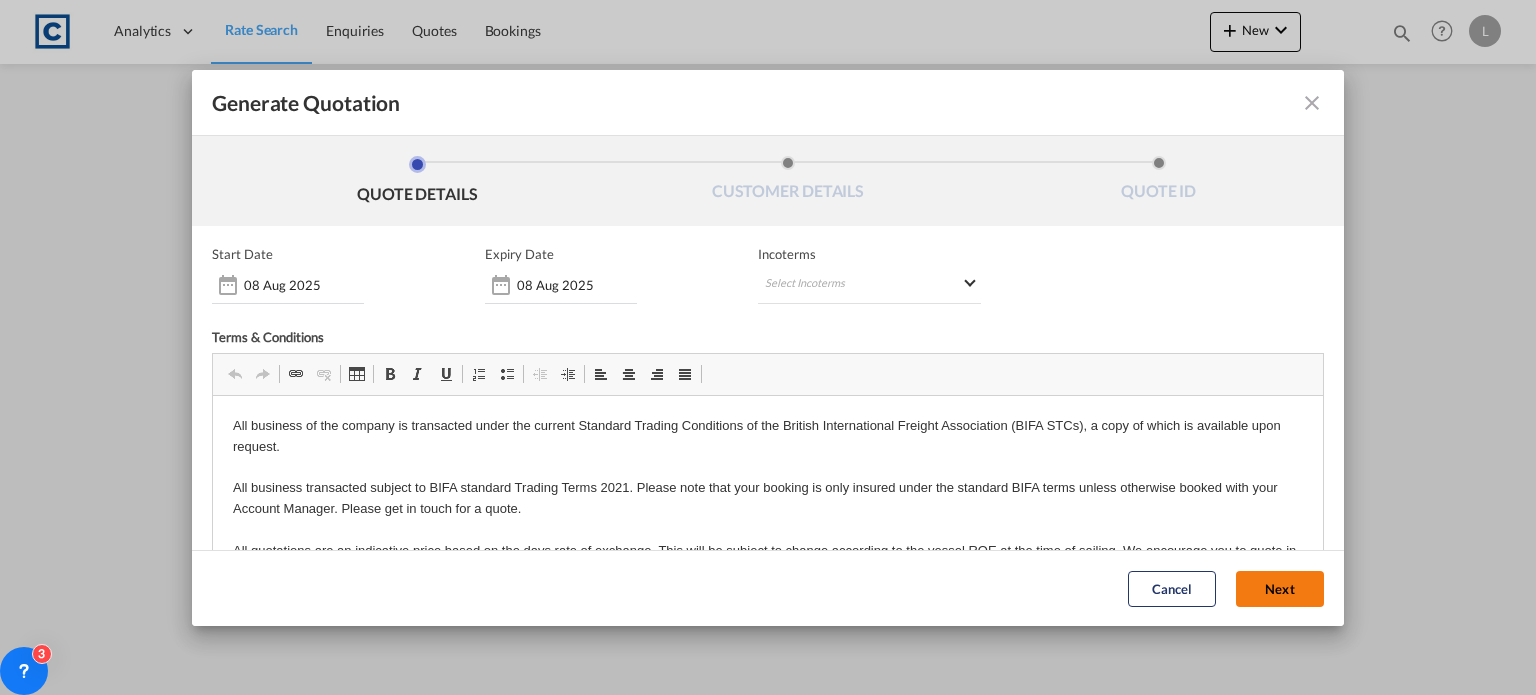 click on "Next" at bounding box center (1280, 589) 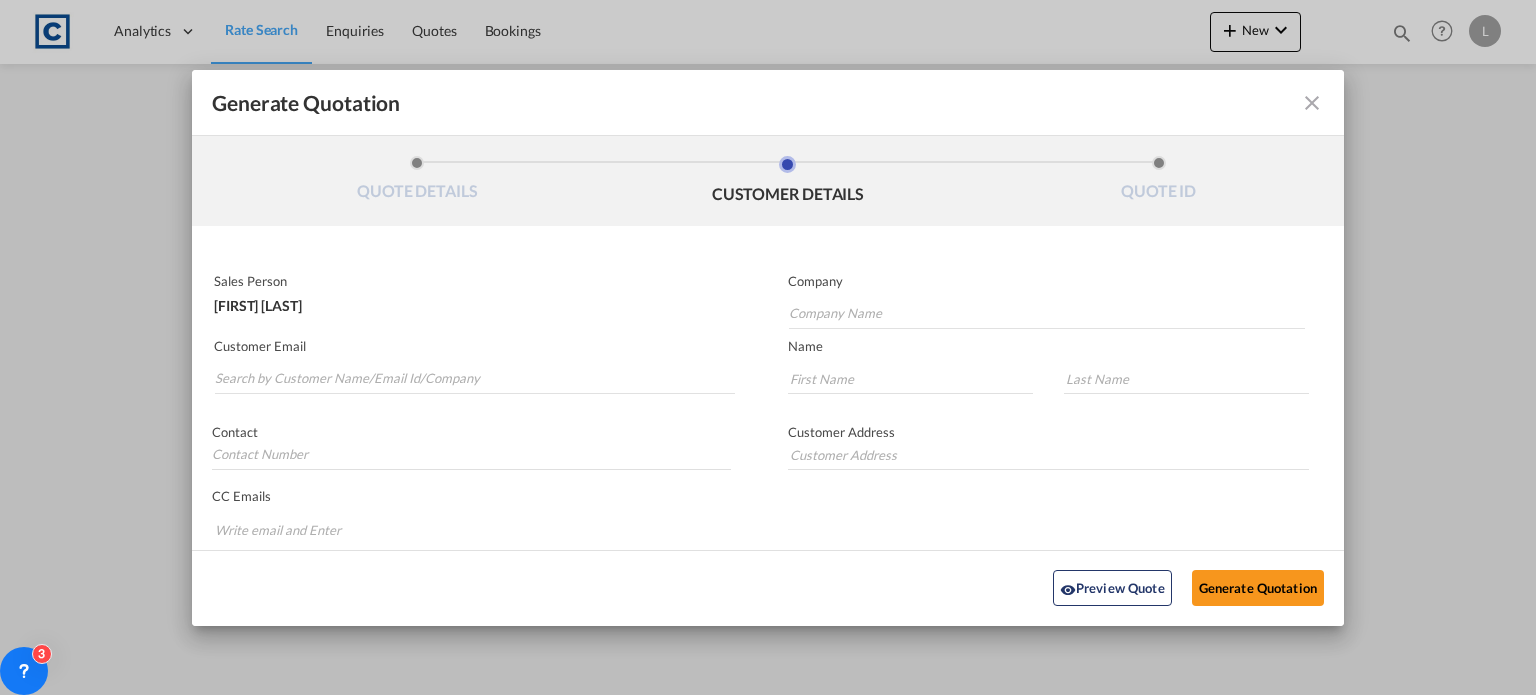 click at bounding box center [474, 374] 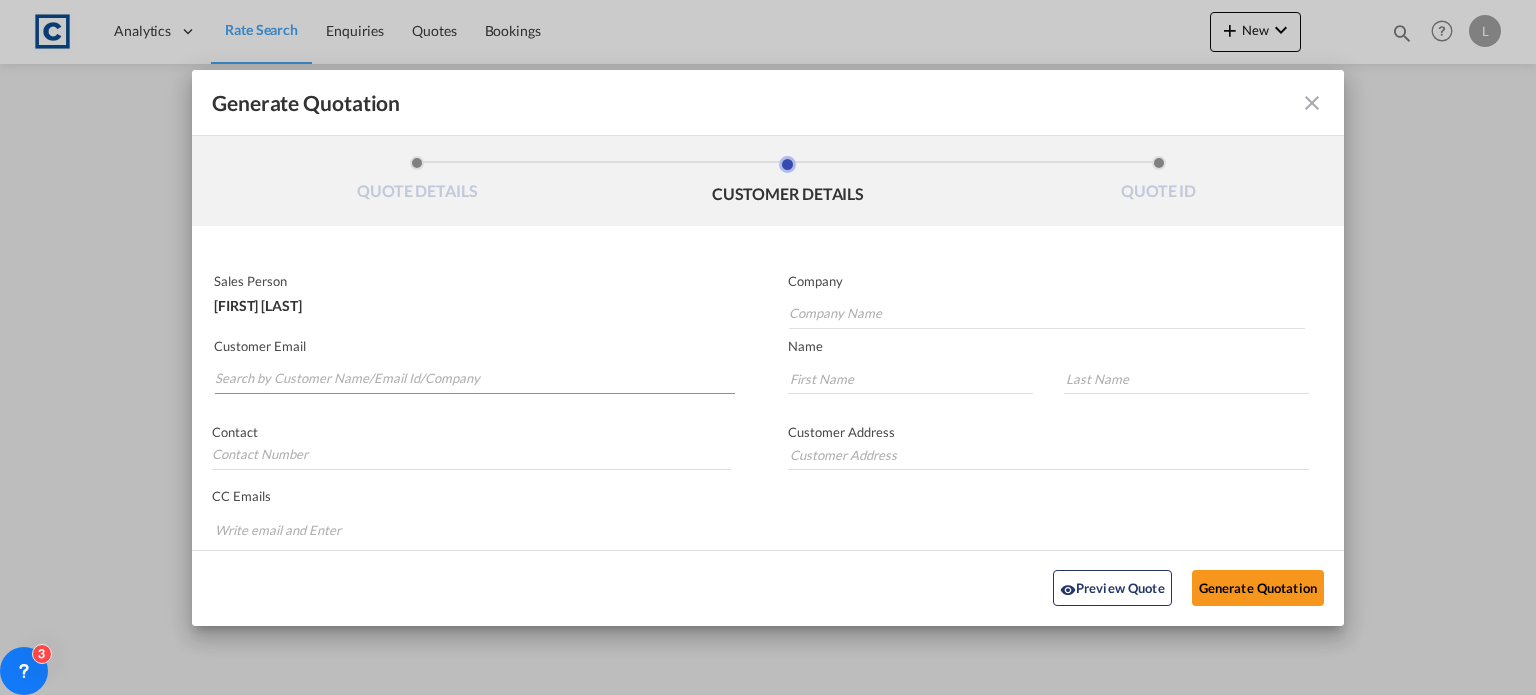 click at bounding box center [475, 379] 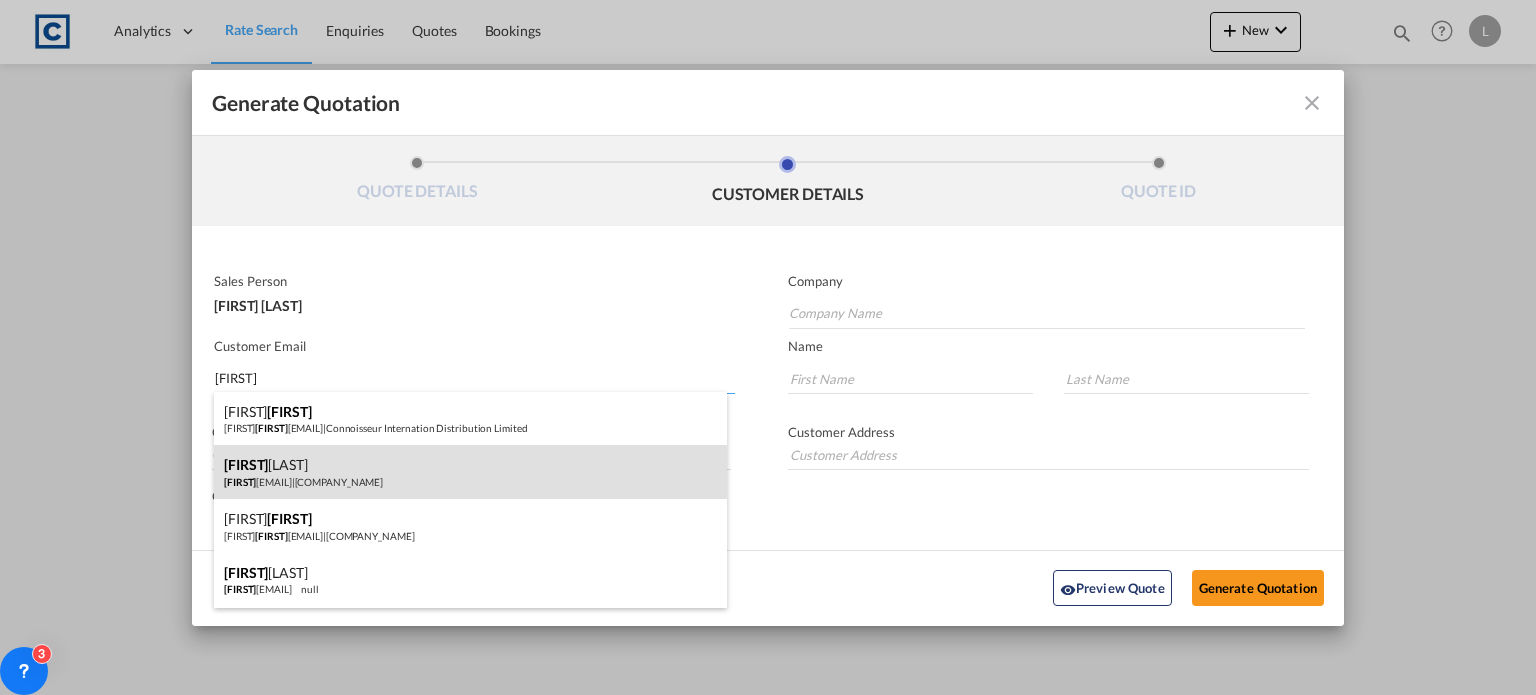 type on "[FIRST]" 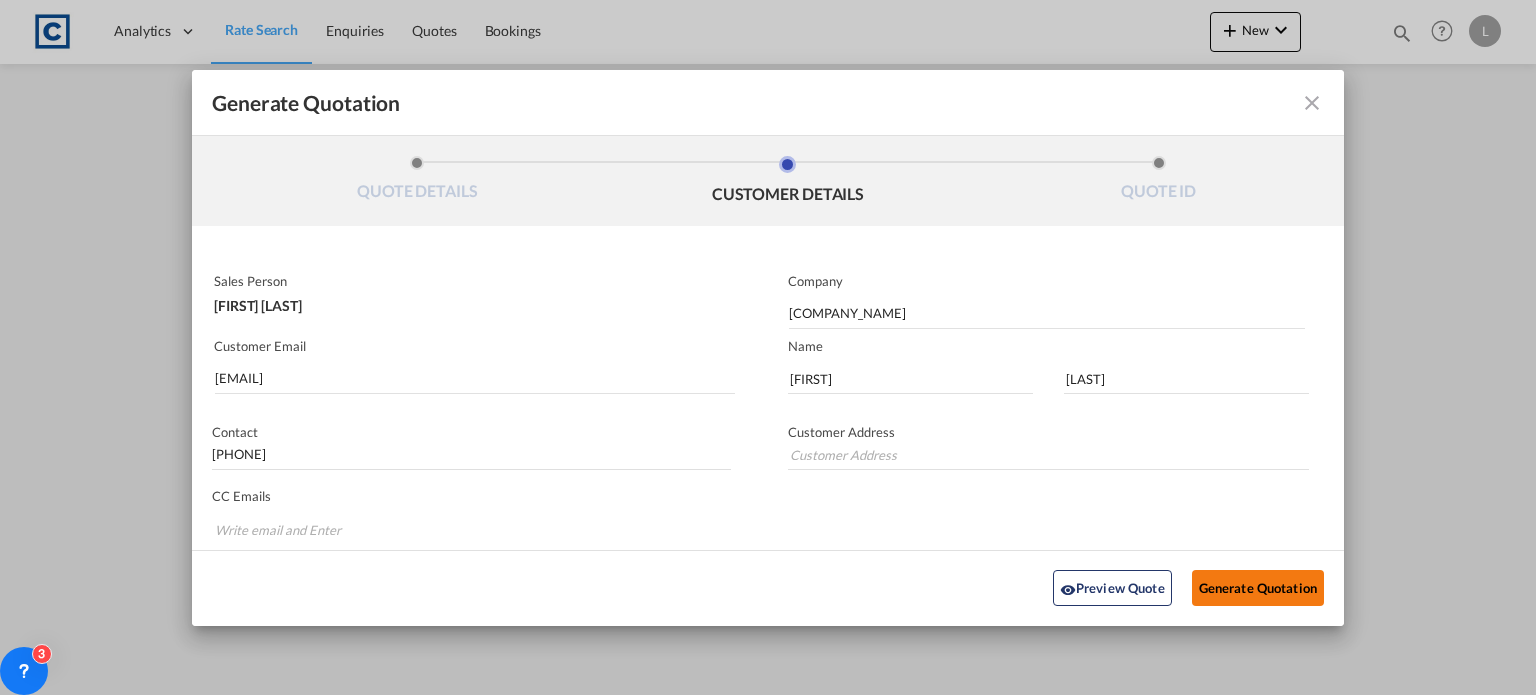 click on "Generate Quotation" at bounding box center (1258, 588) 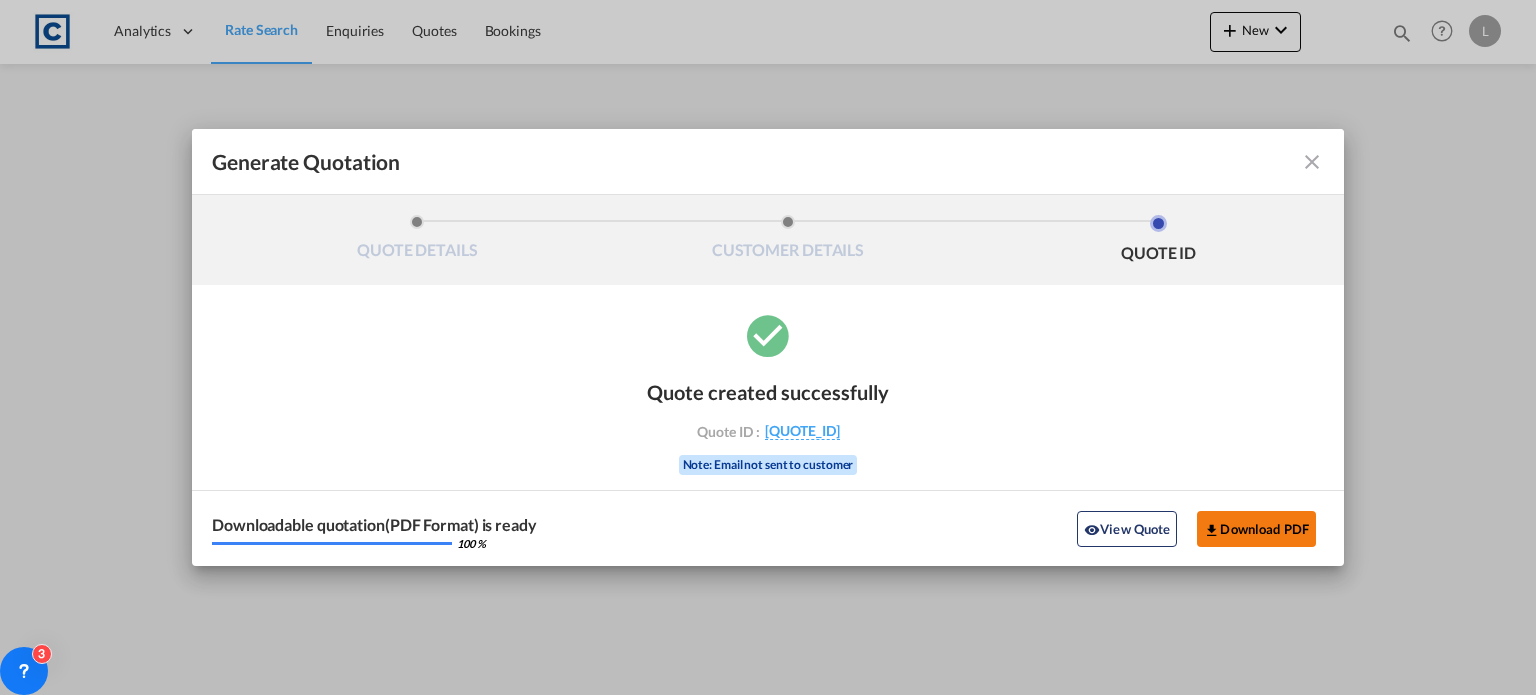 click on "Download PDF" at bounding box center [1256, 529] 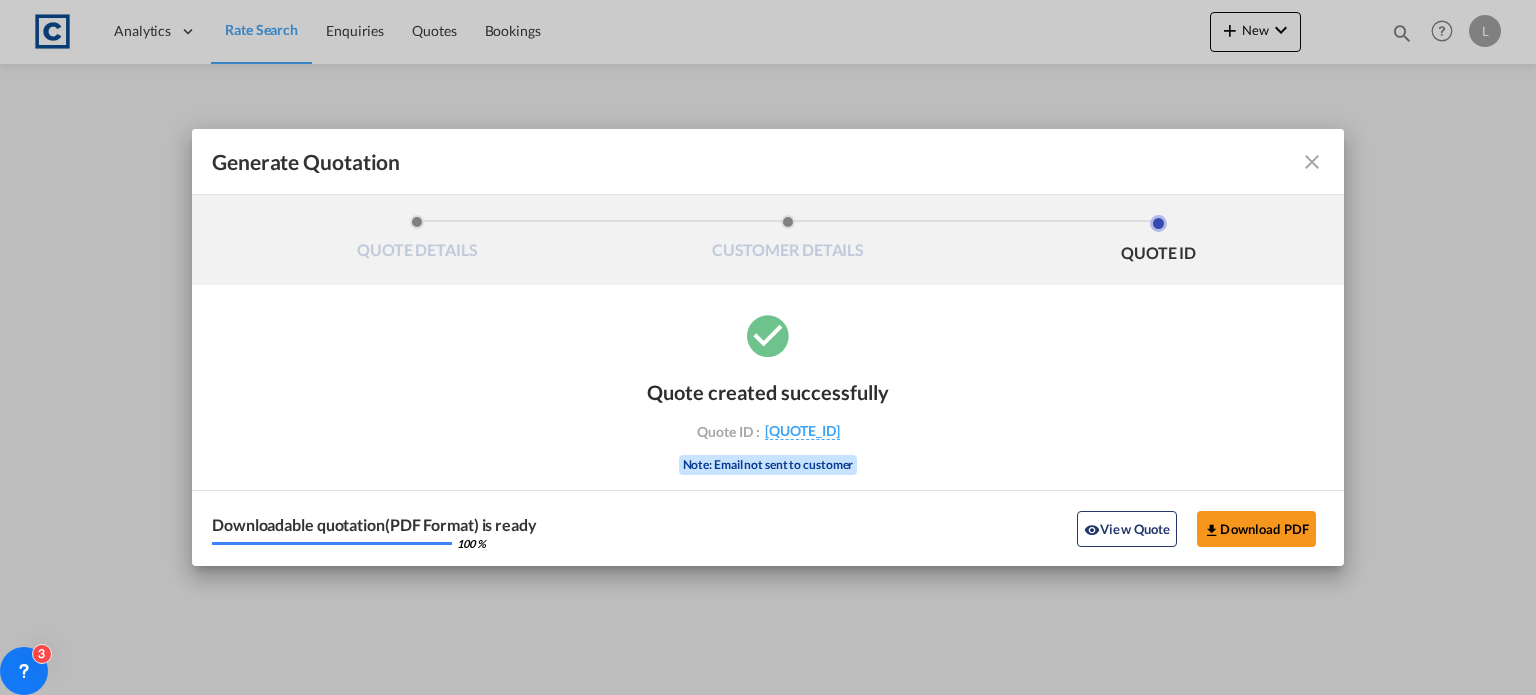 click at bounding box center [1312, 162] 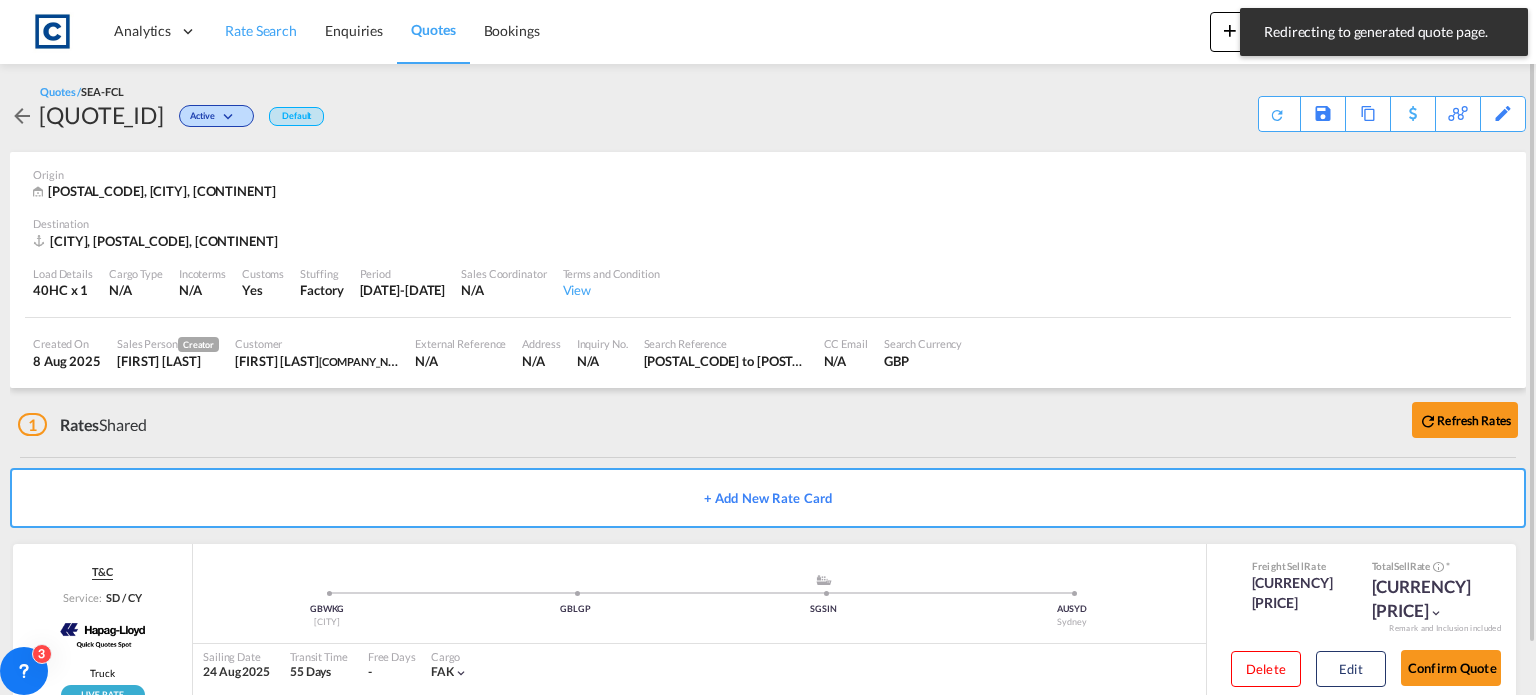 click on "Rate Search" at bounding box center (261, 30) 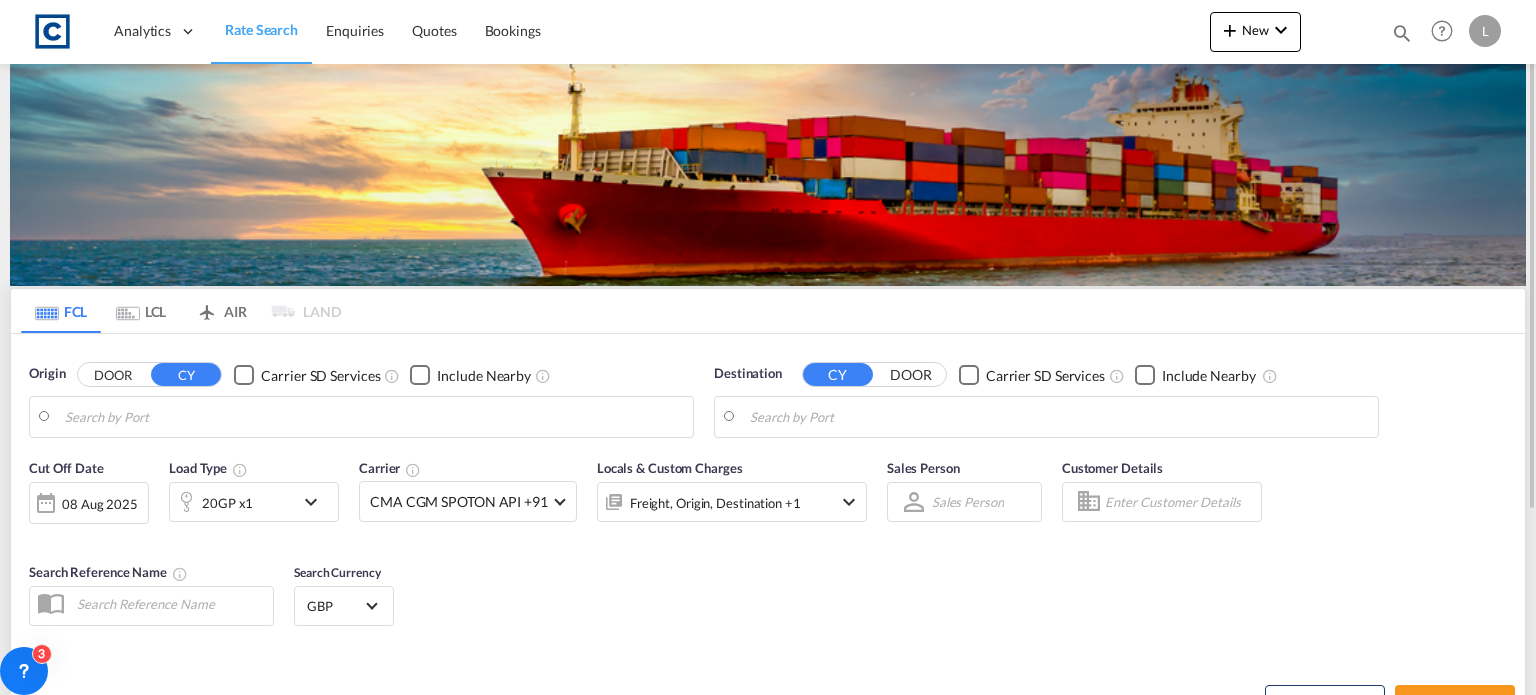 type on "[POSTAL_CODE], [CITY]" 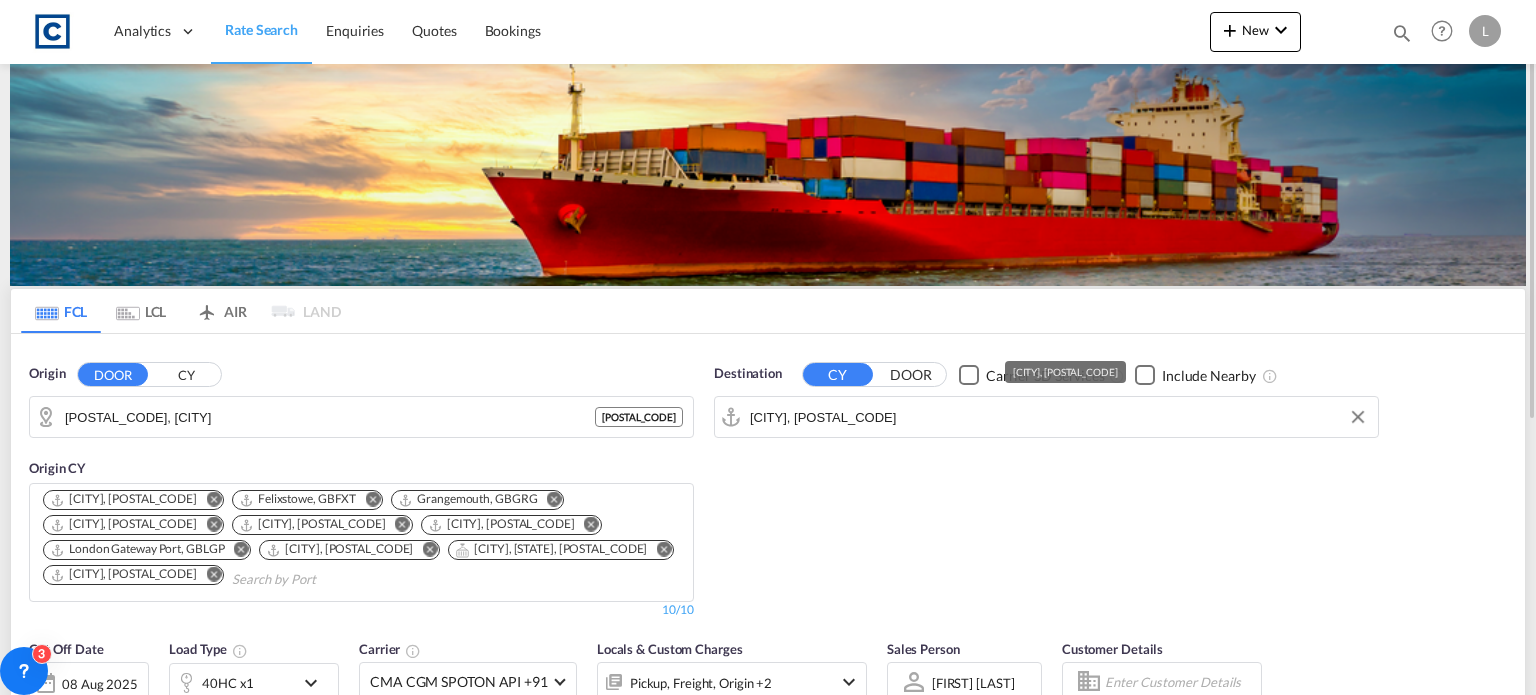 click on "[CITY], [POSTAL_CODE]" at bounding box center (1059, 417) 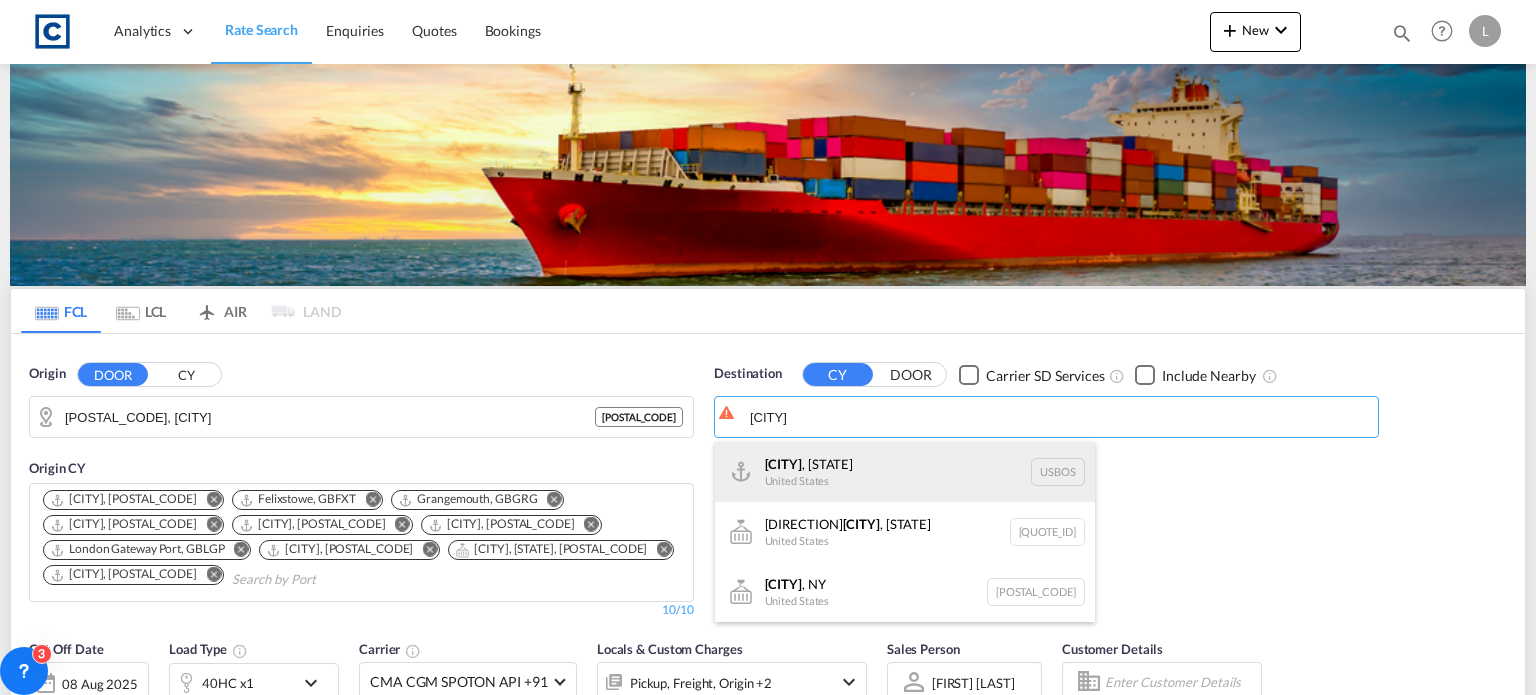 click on "[CITY] , [STATE]
[COUNTRY]
[POSTAL_CODE]" at bounding box center (905, 472) 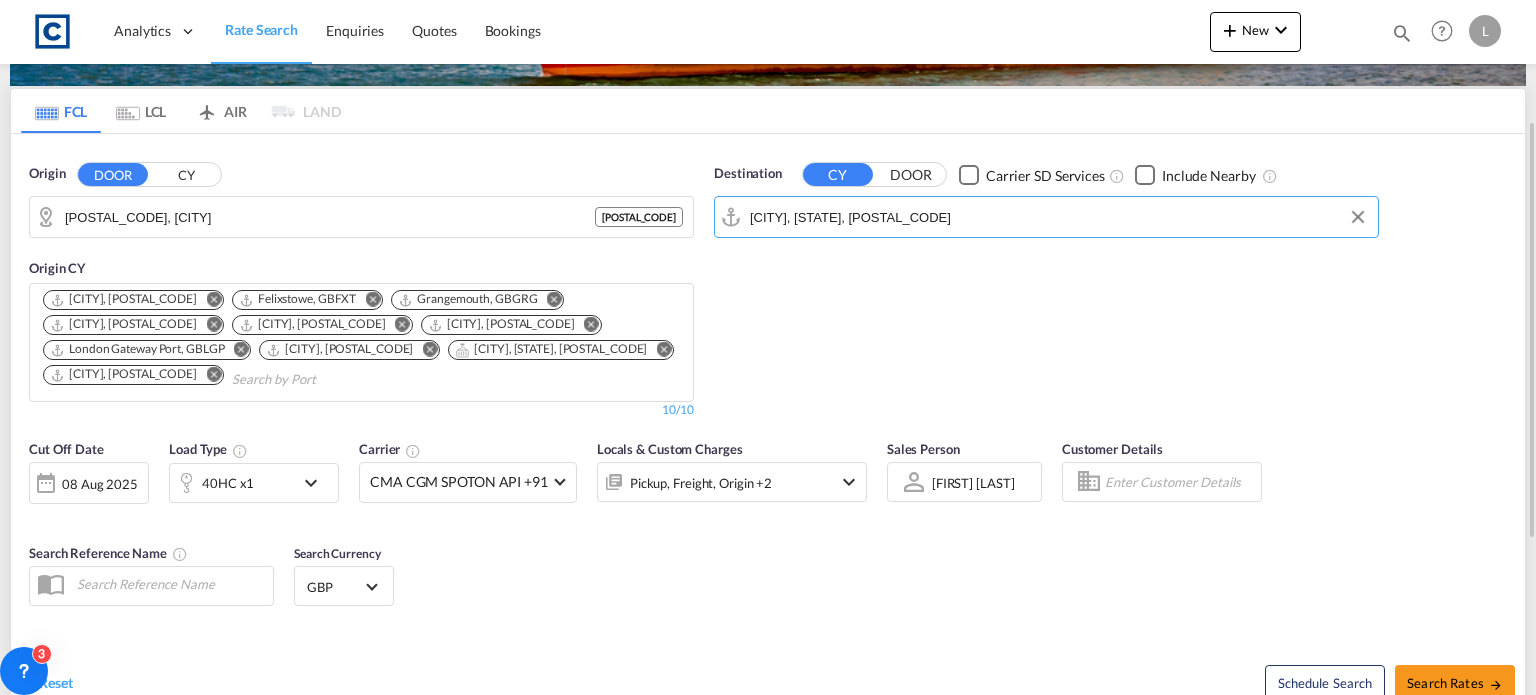scroll, scrollTop: 300, scrollLeft: 0, axis: vertical 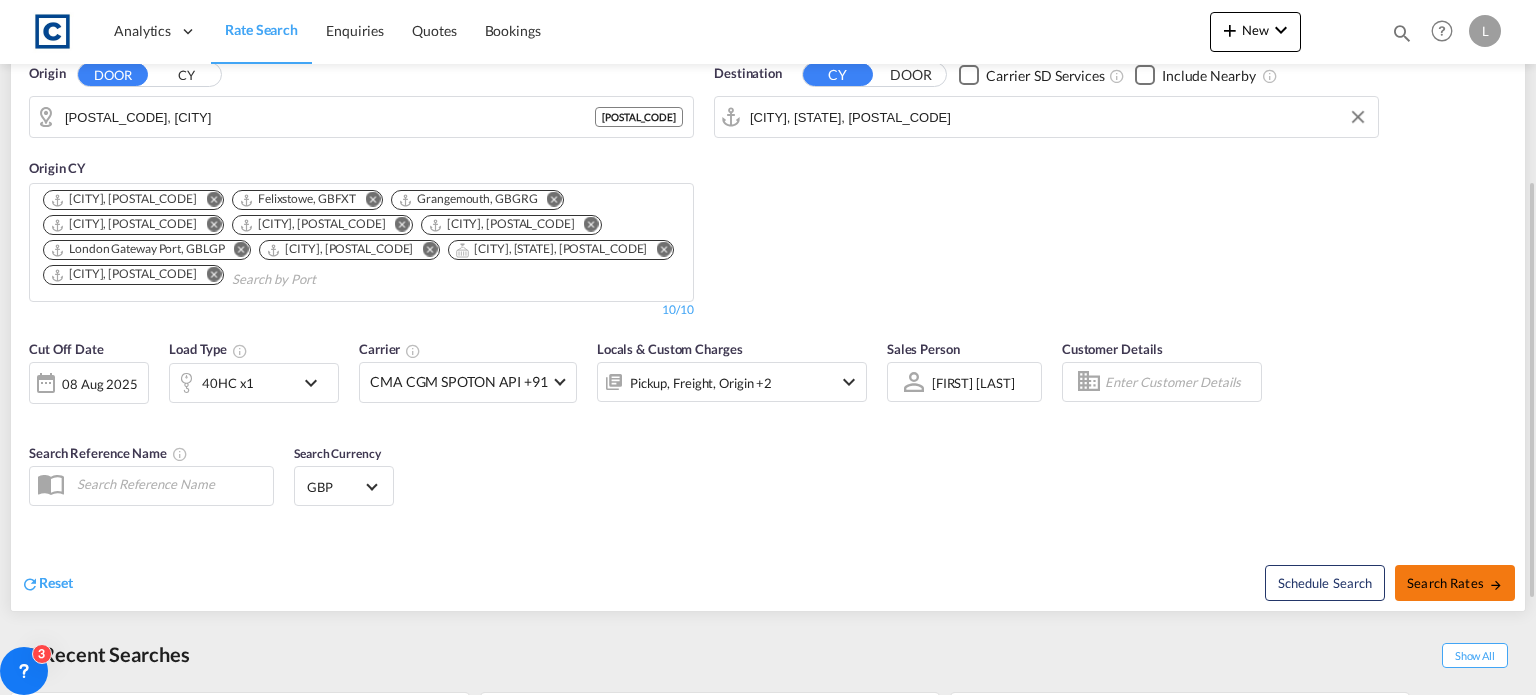 click on "Search Rates" at bounding box center [1455, 583] 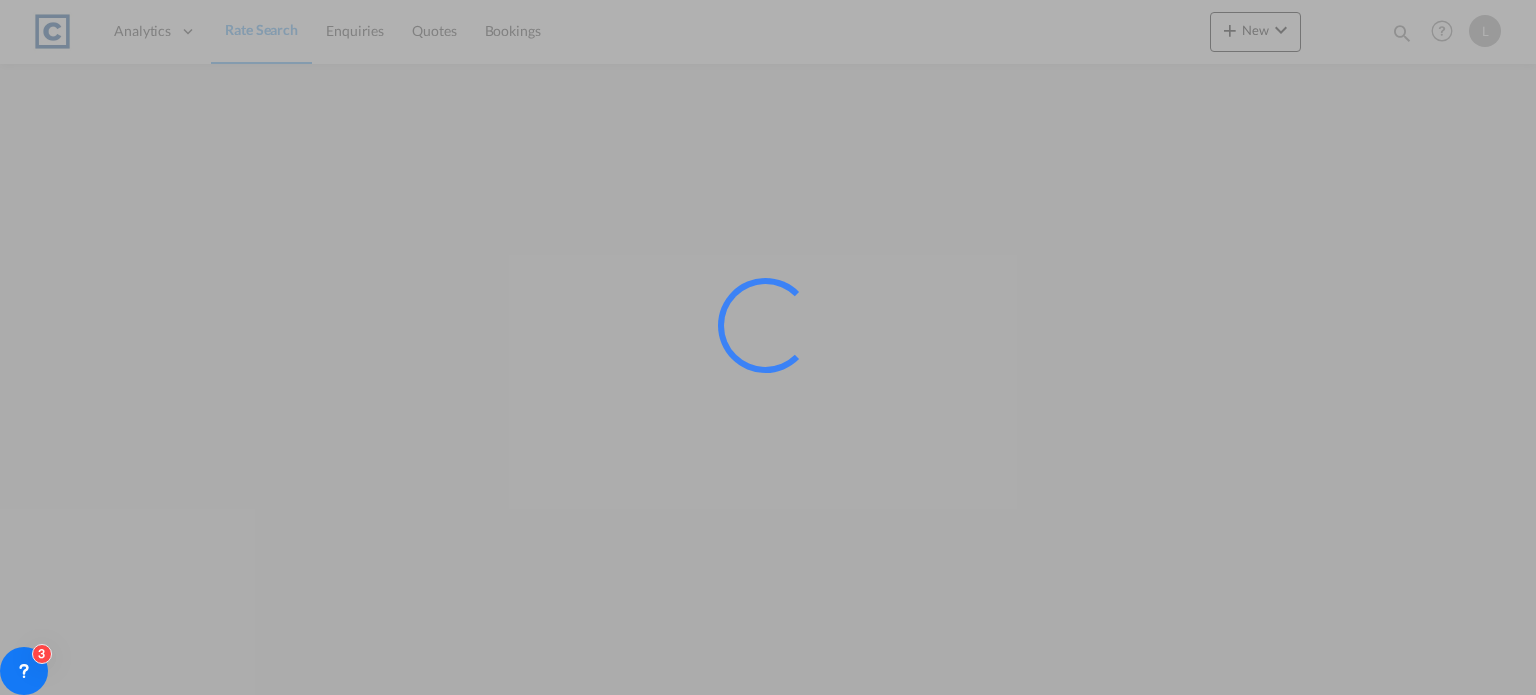 scroll, scrollTop: 0, scrollLeft: 0, axis: both 